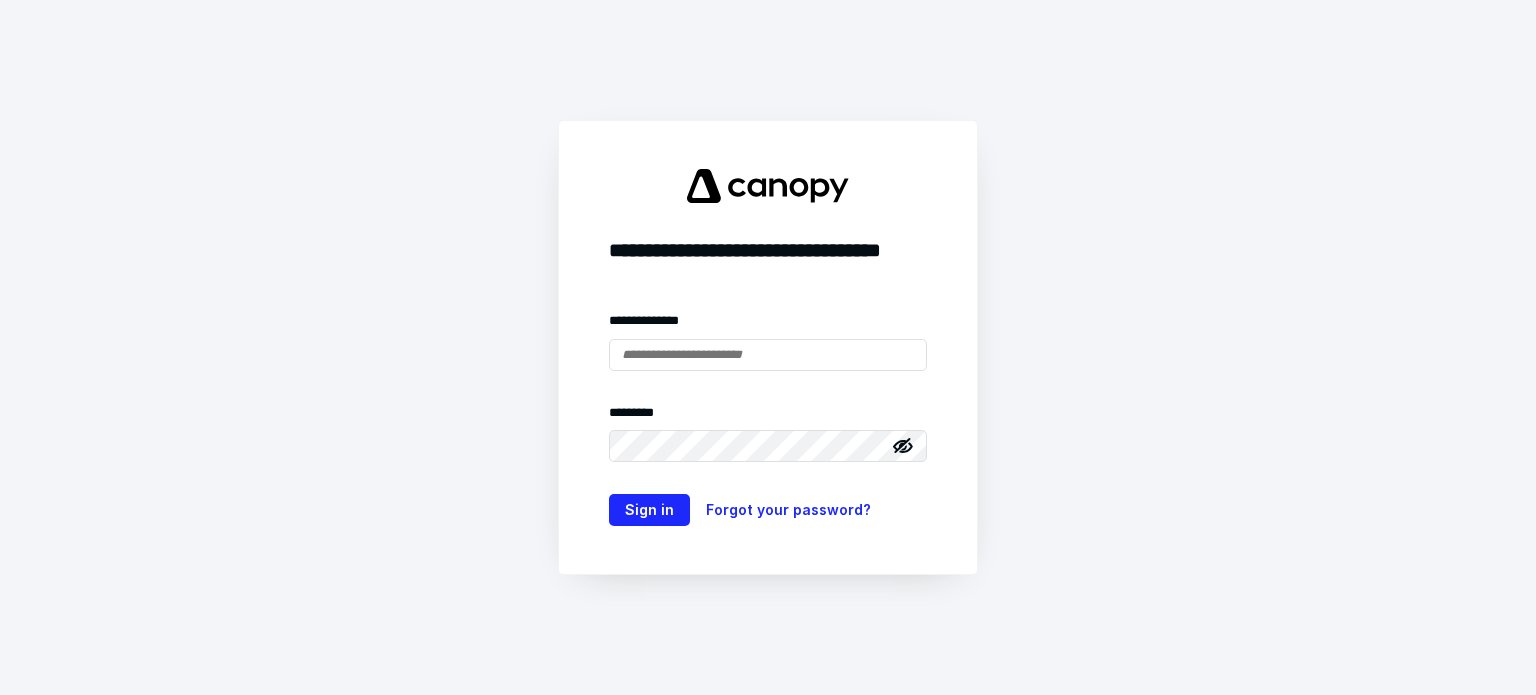 scroll, scrollTop: 0, scrollLeft: 0, axis: both 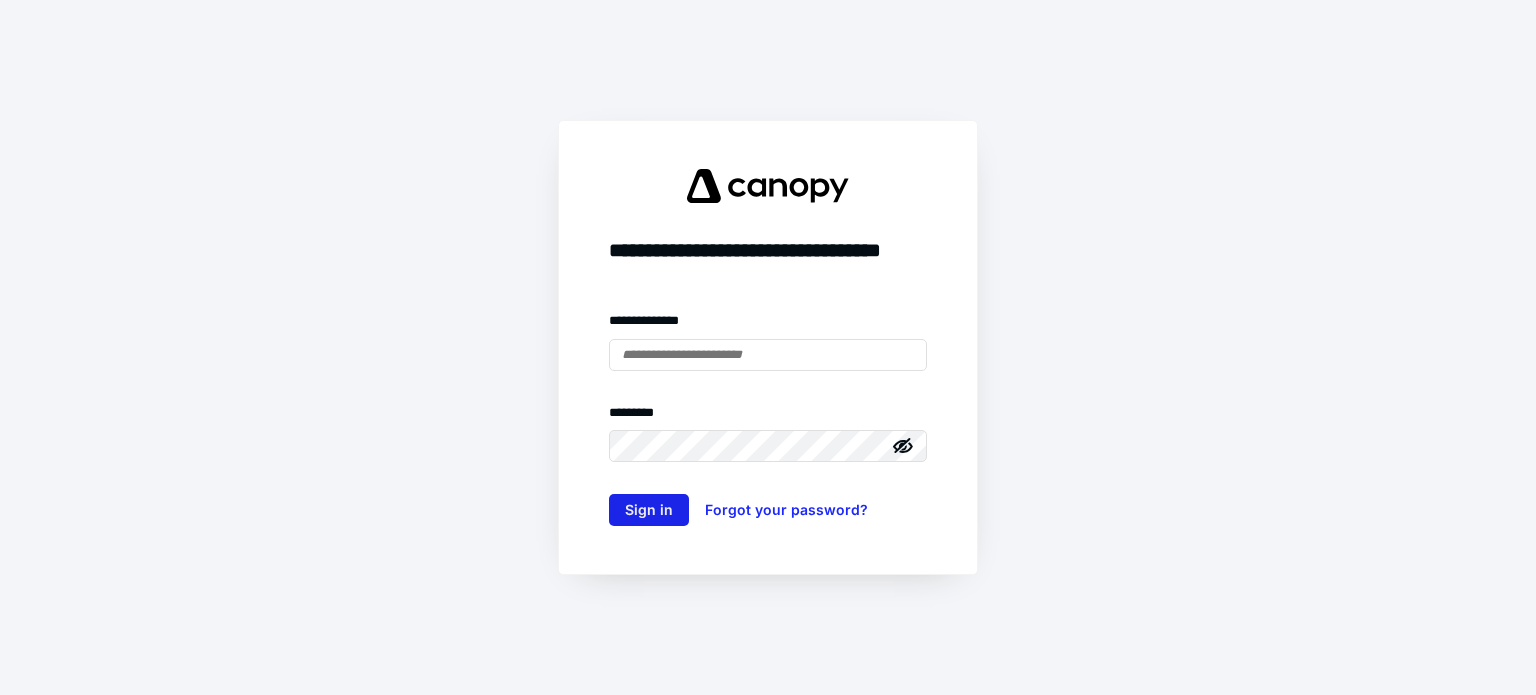 type on "**********" 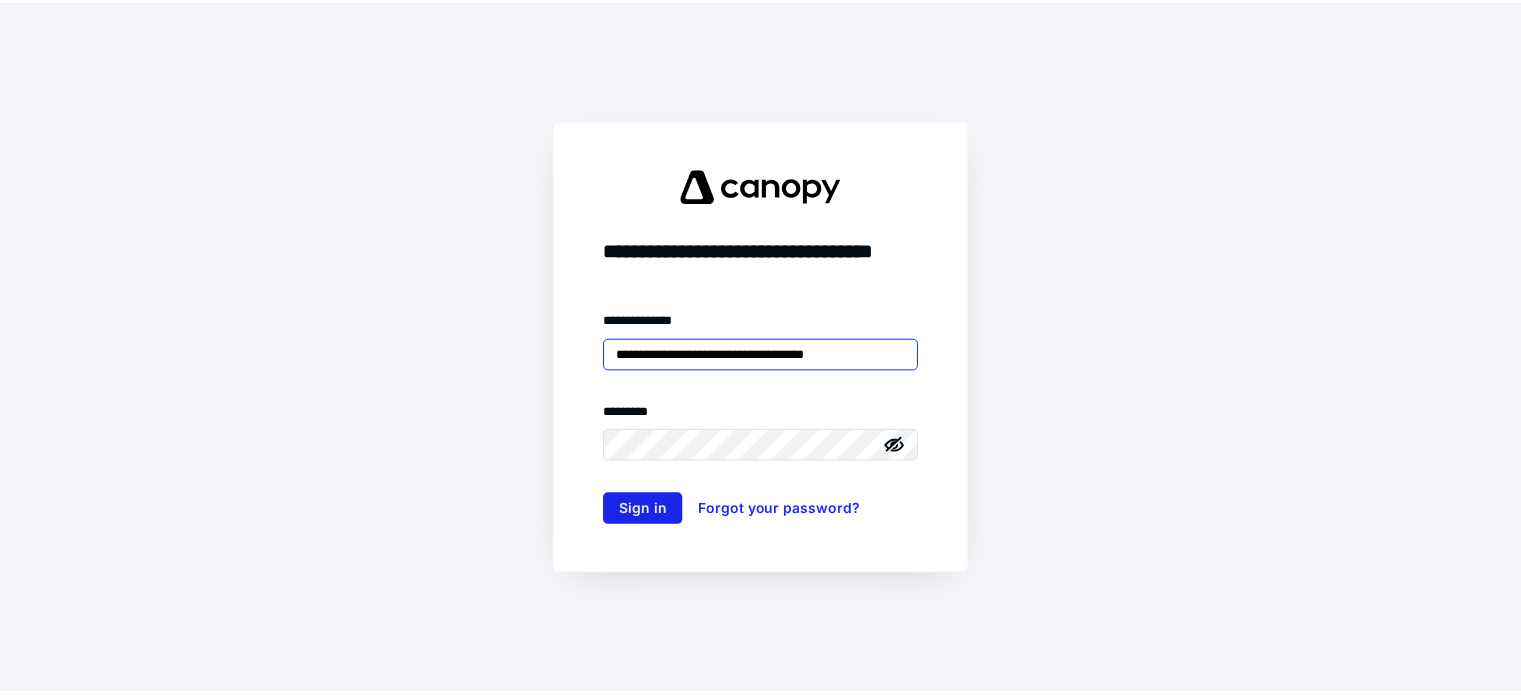 scroll, scrollTop: 0, scrollLeft: 0, axis: both 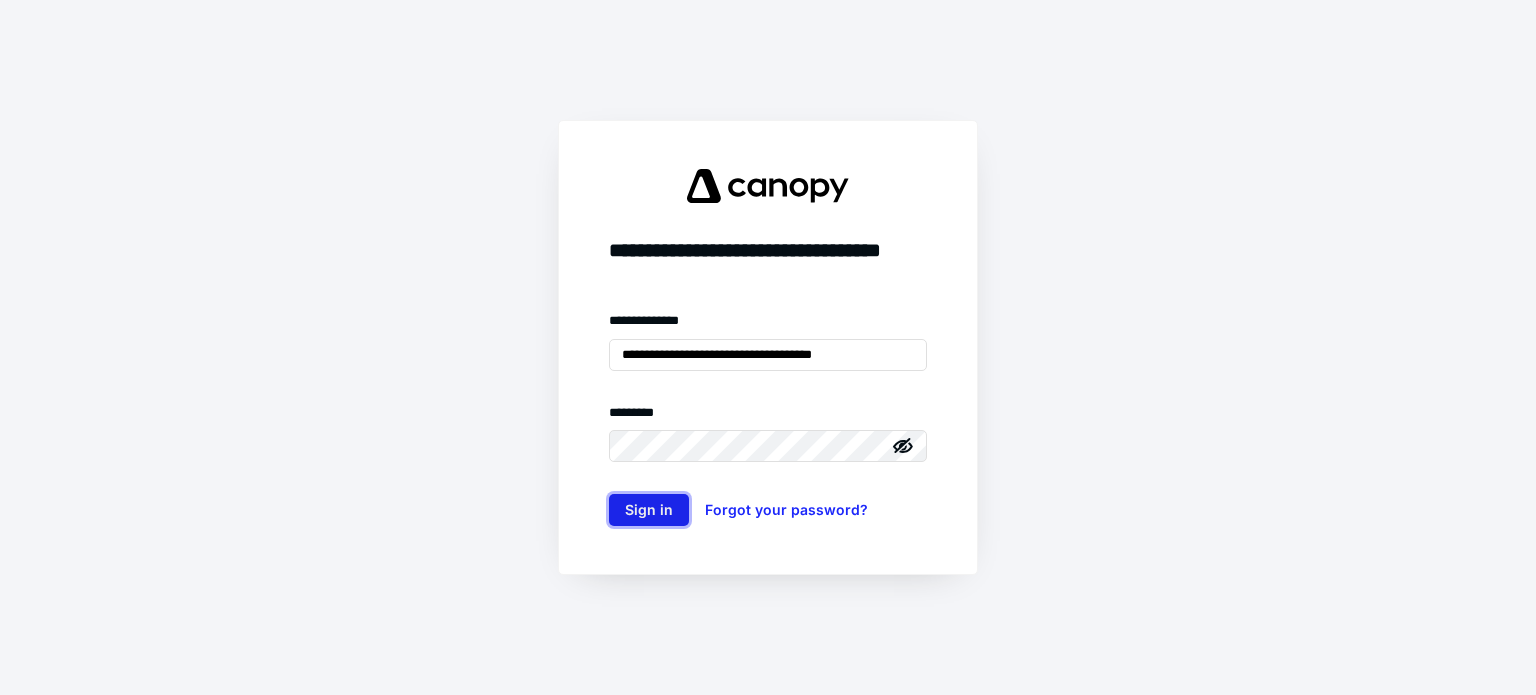 click on "Sign in" at bounding box center [649, 510] 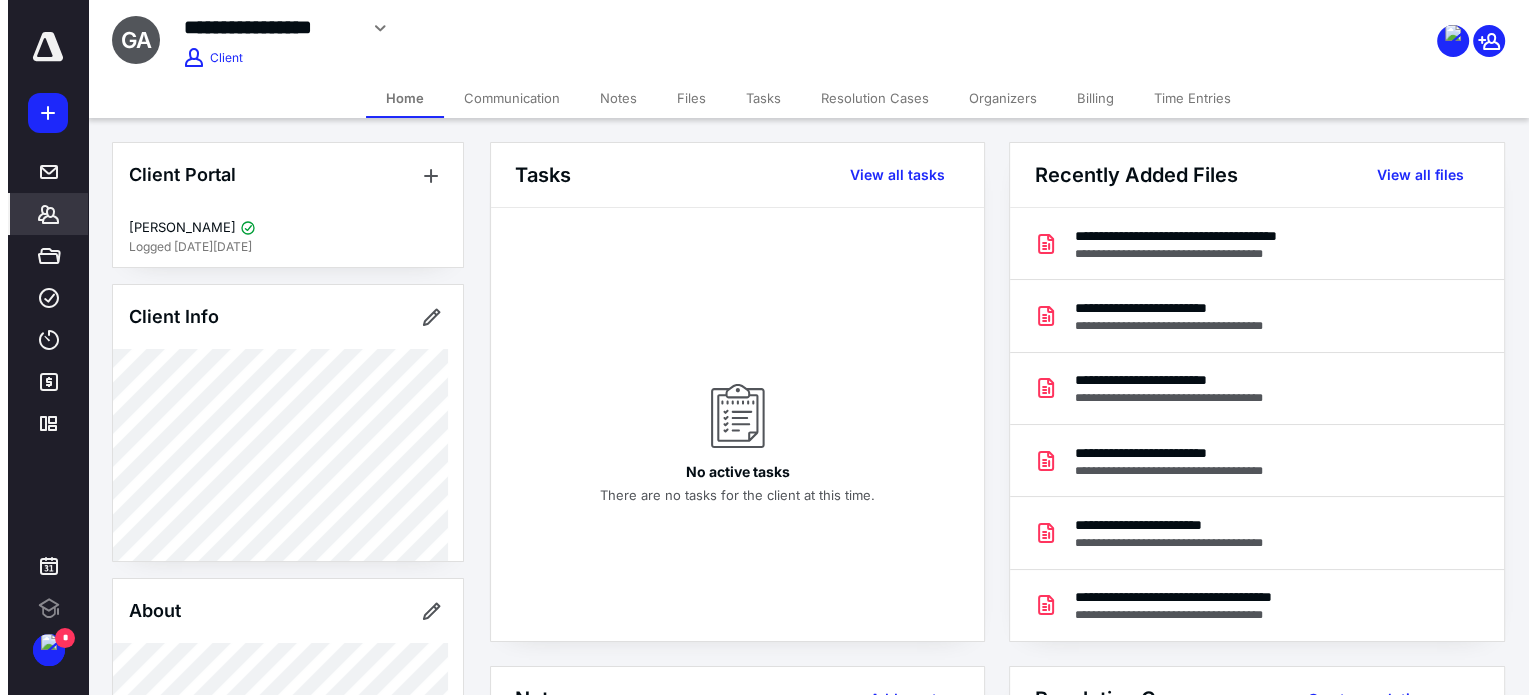 scroll, scrollTop: 0, scrollLeft: 0, axis: both 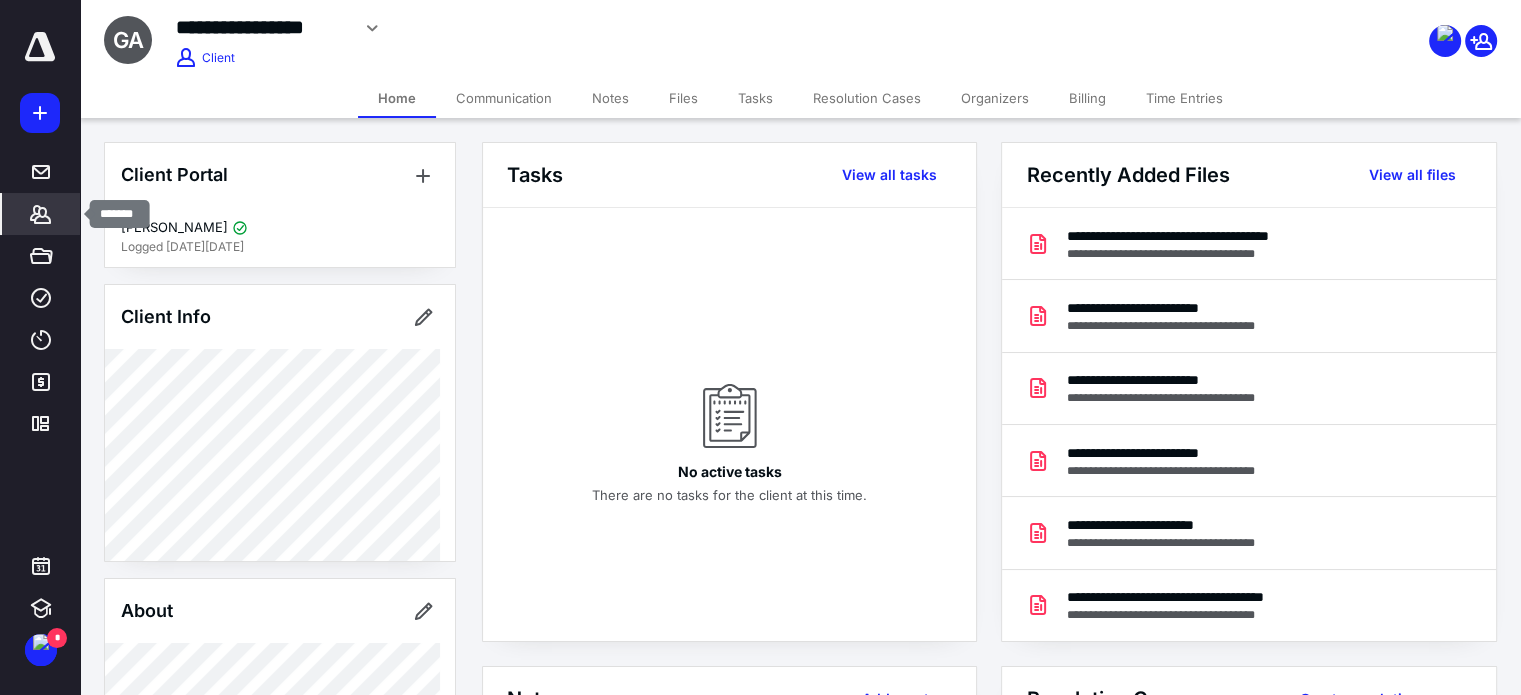 click 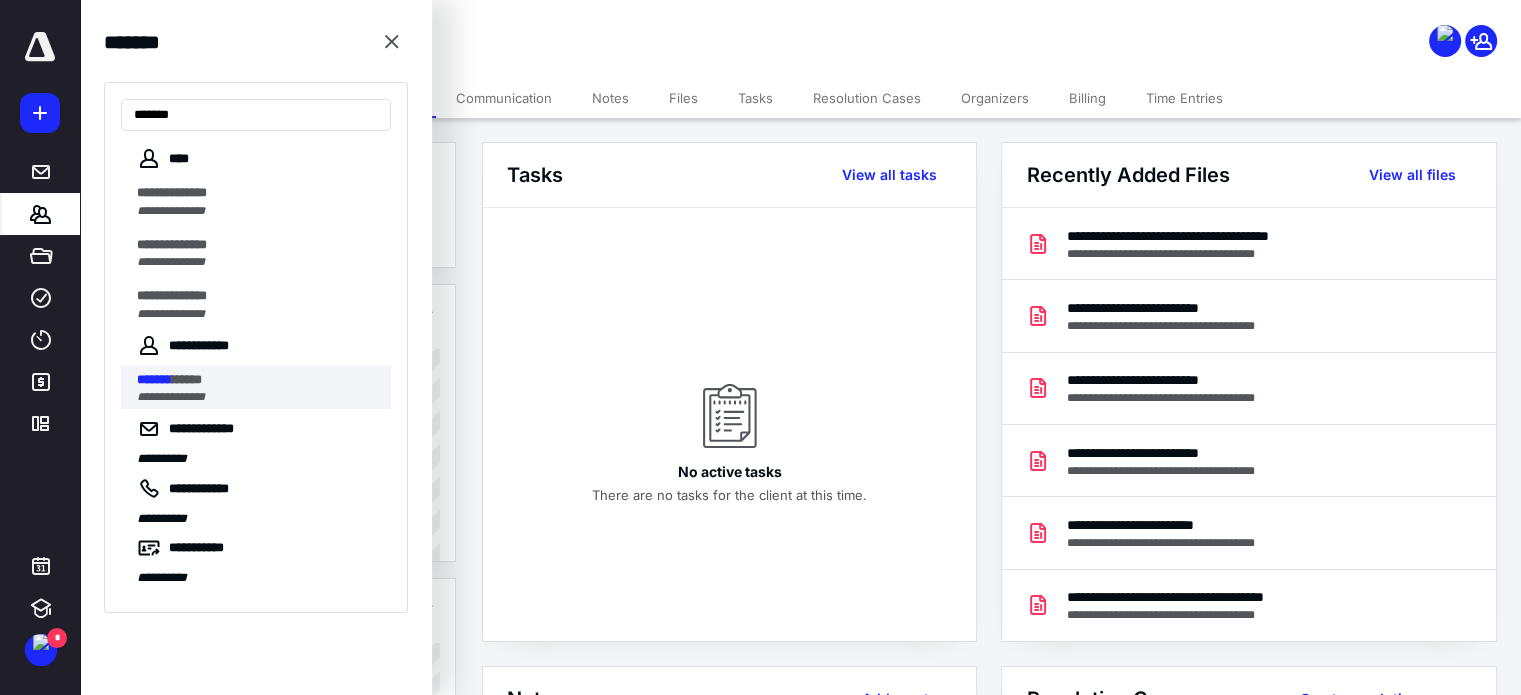 type on "*******" 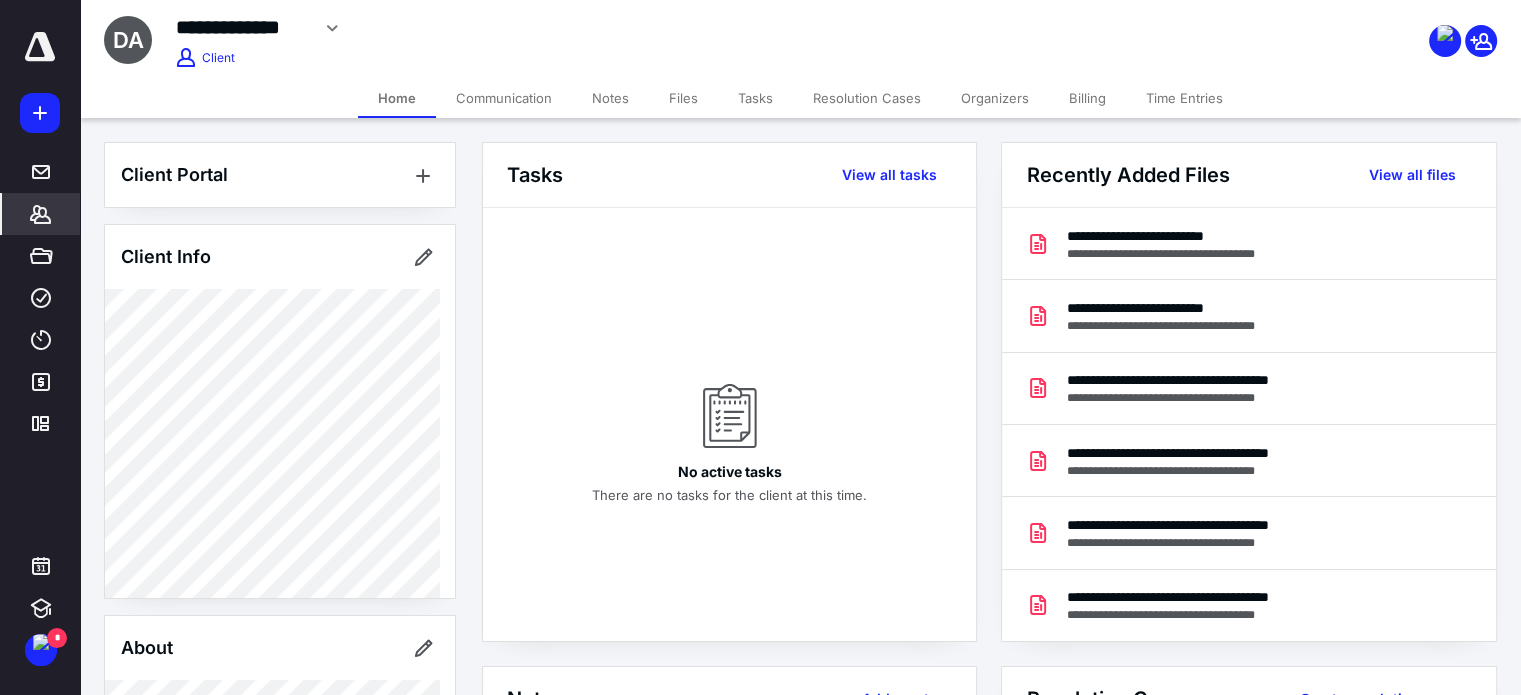 click on "Files" at bounding box center (683, 98) 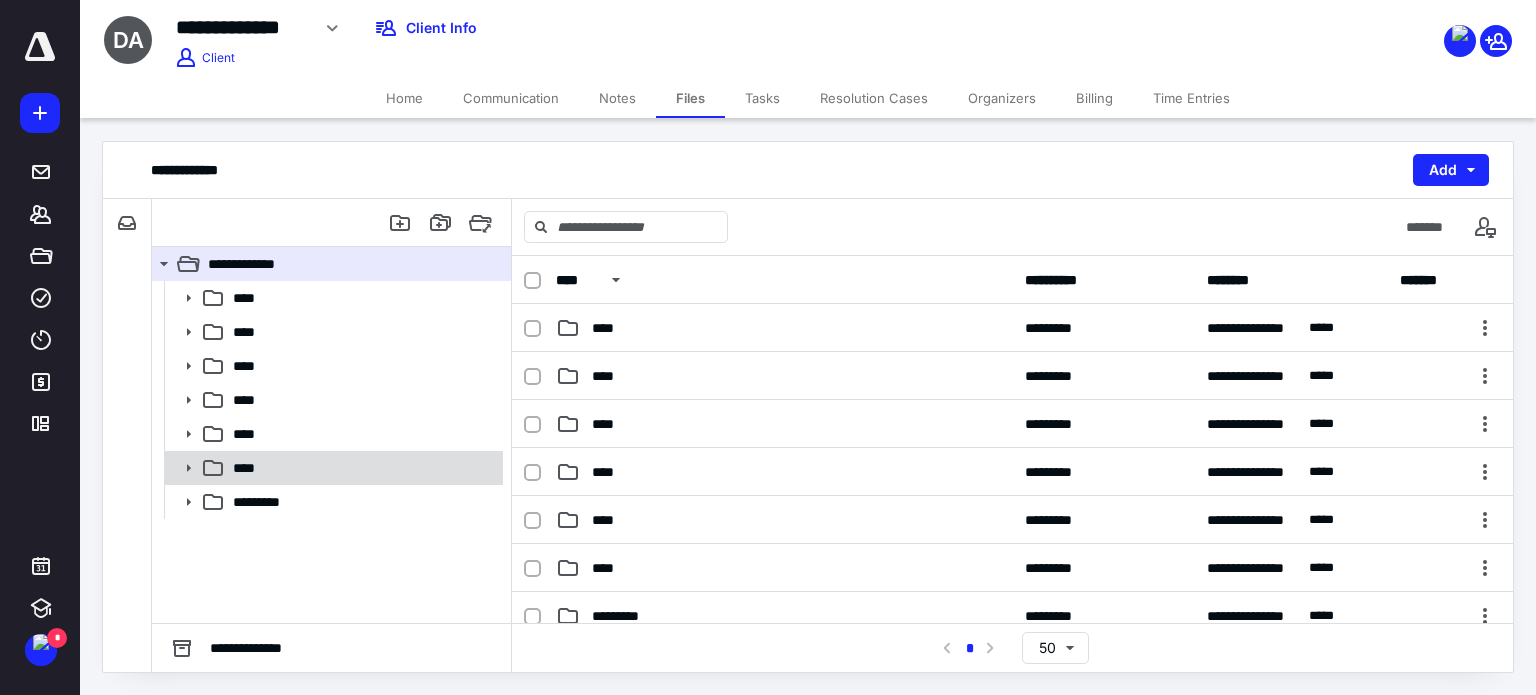 click 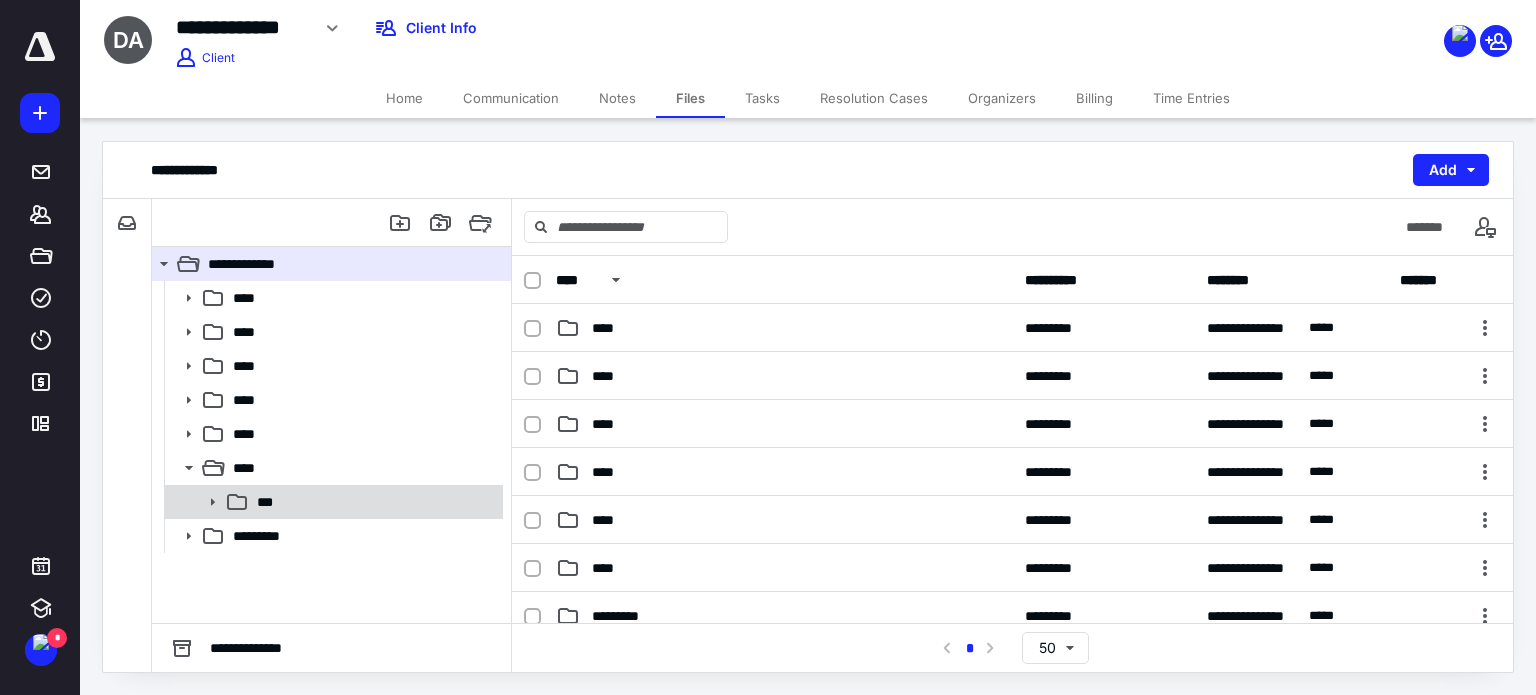 click 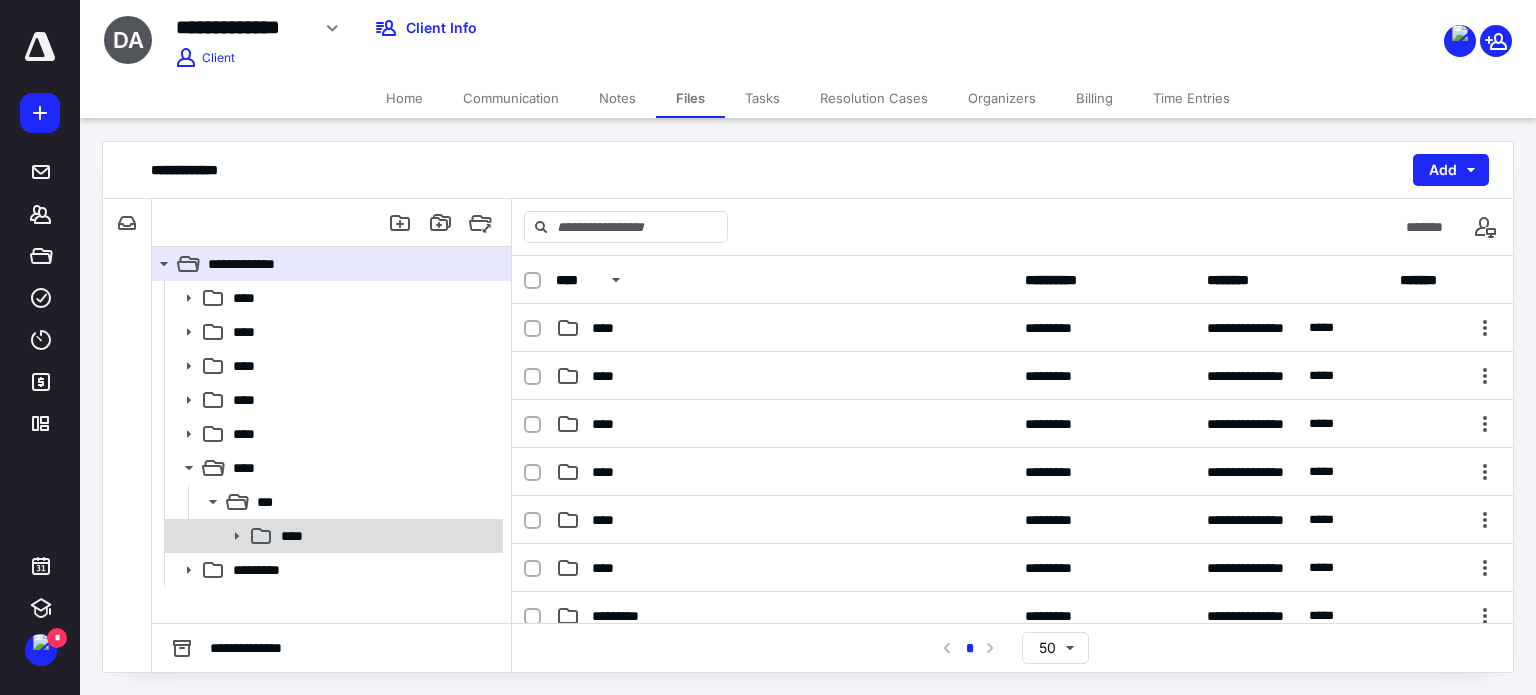 click 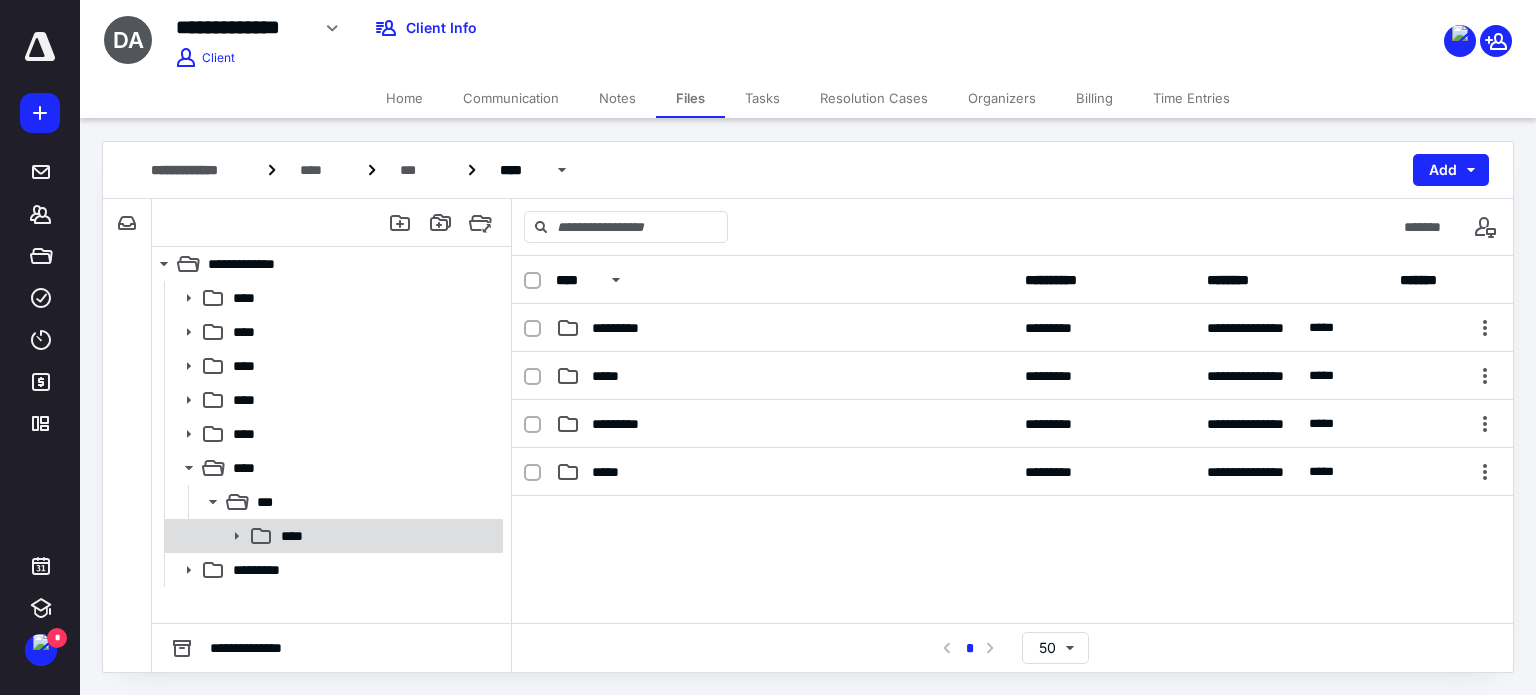 click 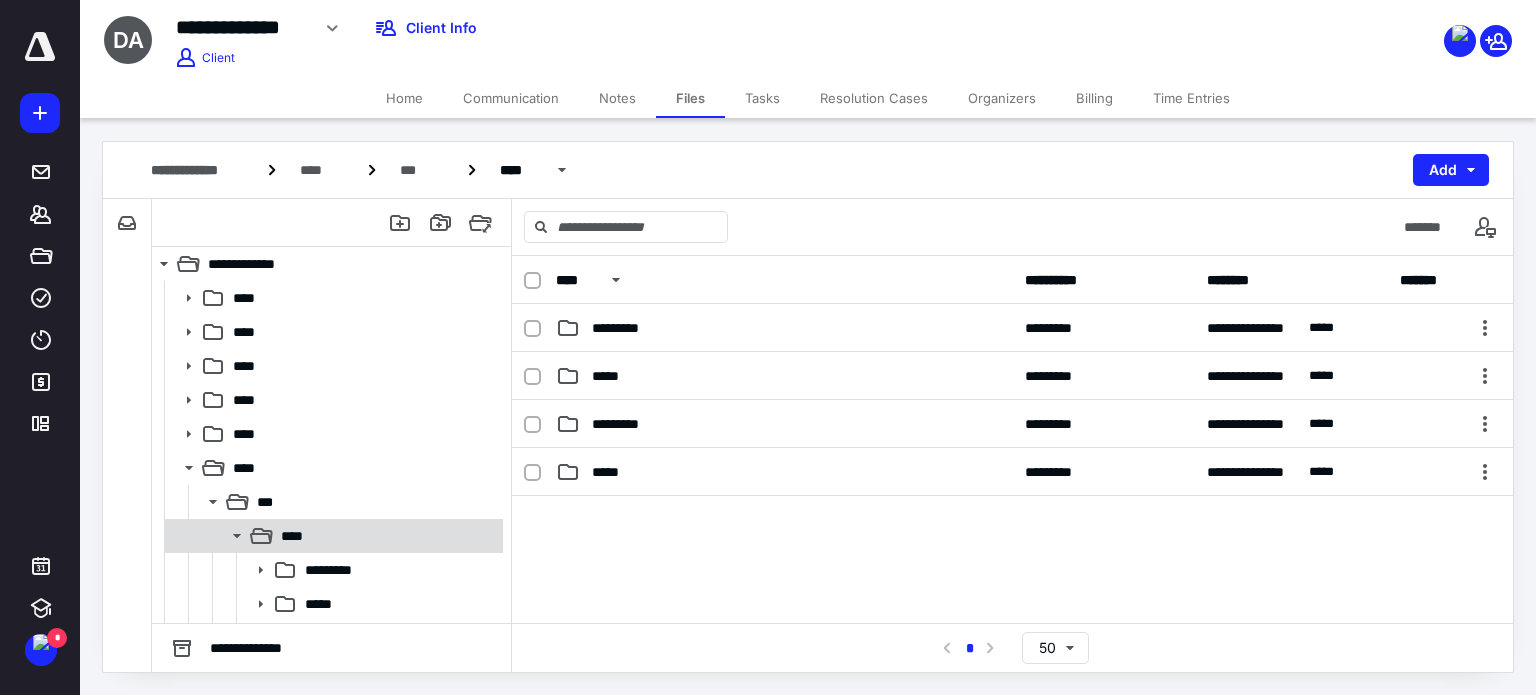 scroll, scrollTop: 98, scrollLeft: 0, axis: vertical 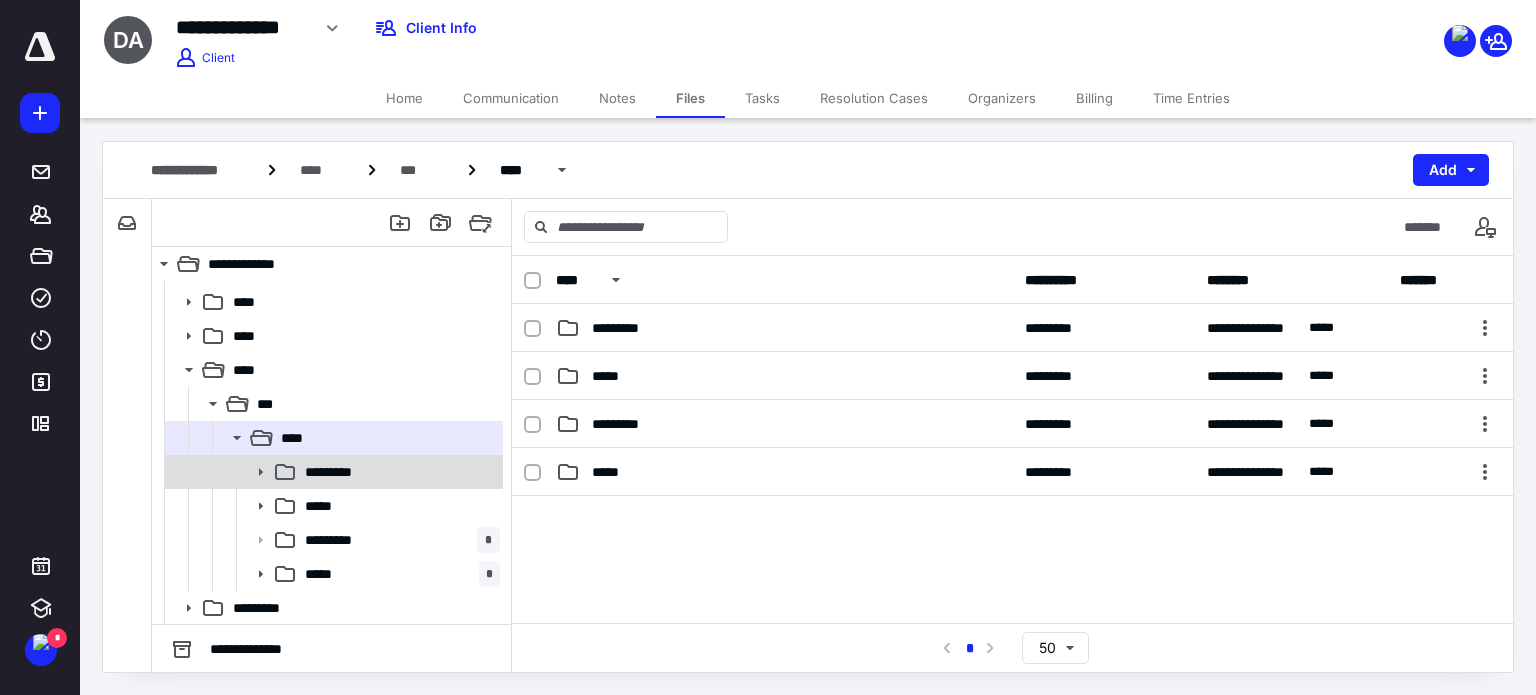 click 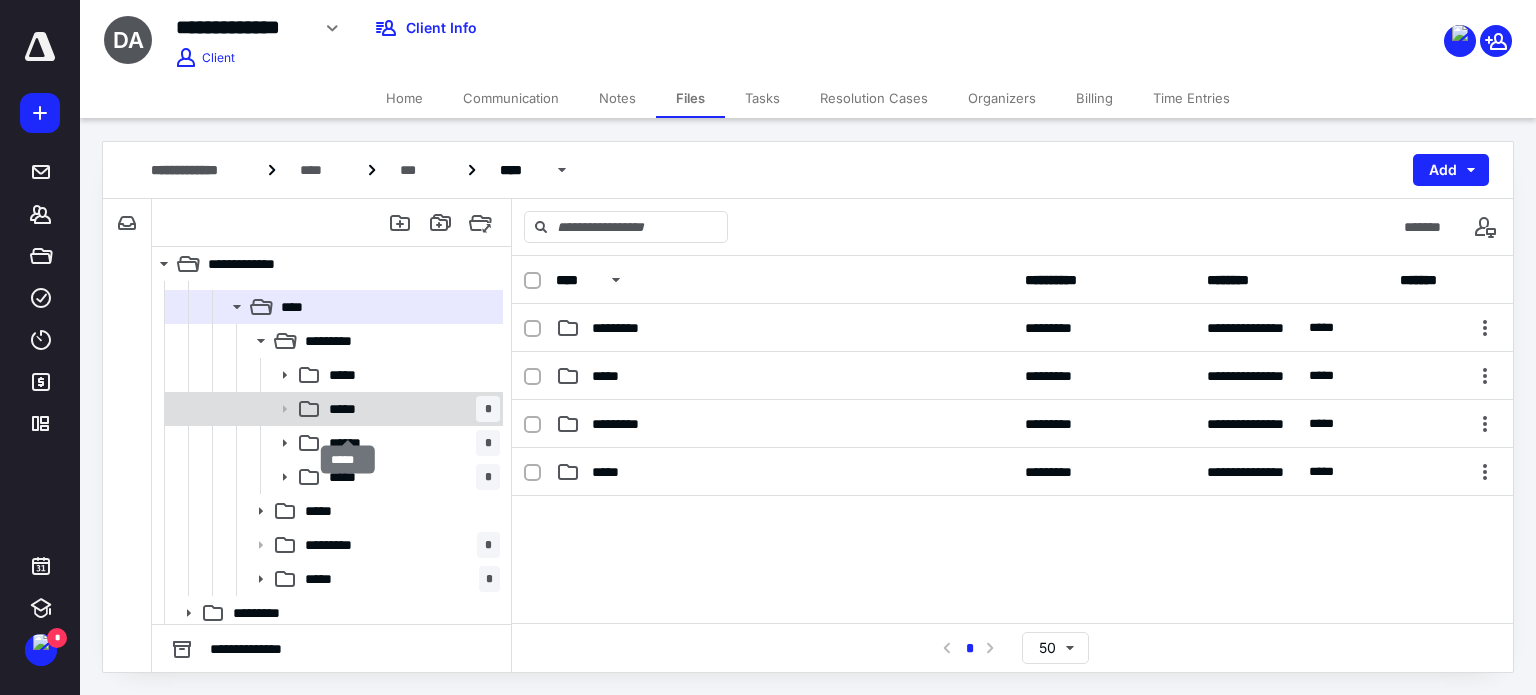 scroll, scrollTop: 234, scrollLeft: 0, axis: vertical 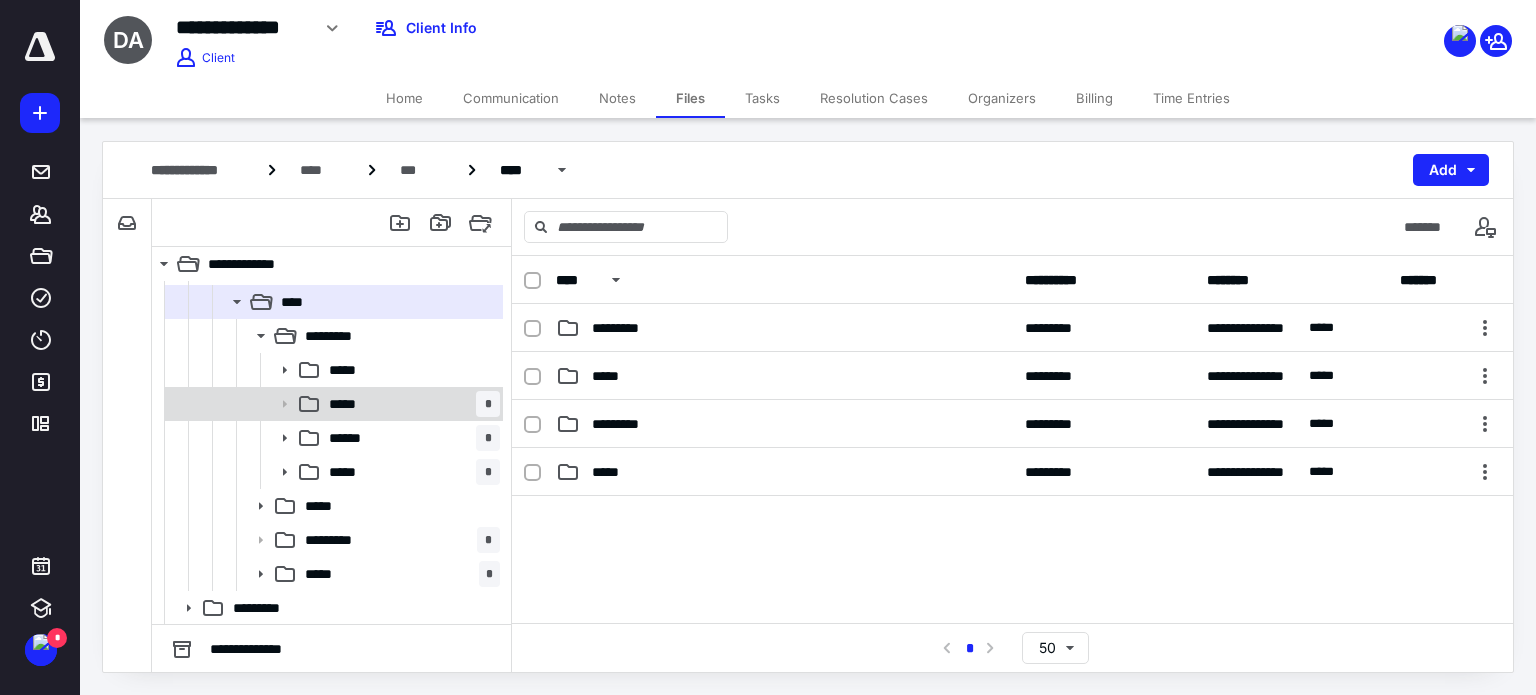 click 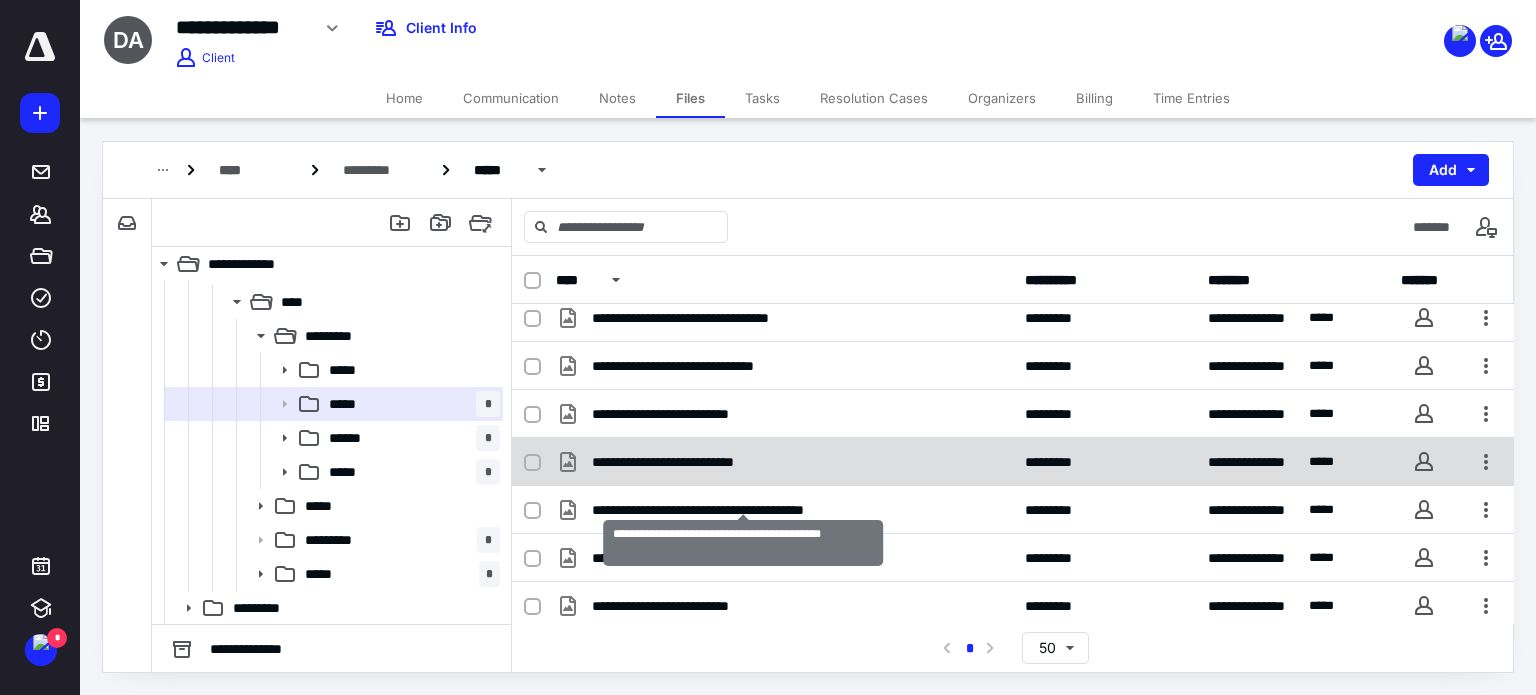 scroll, scrollTop: 2, scrollLeft: 0, axis: vertical 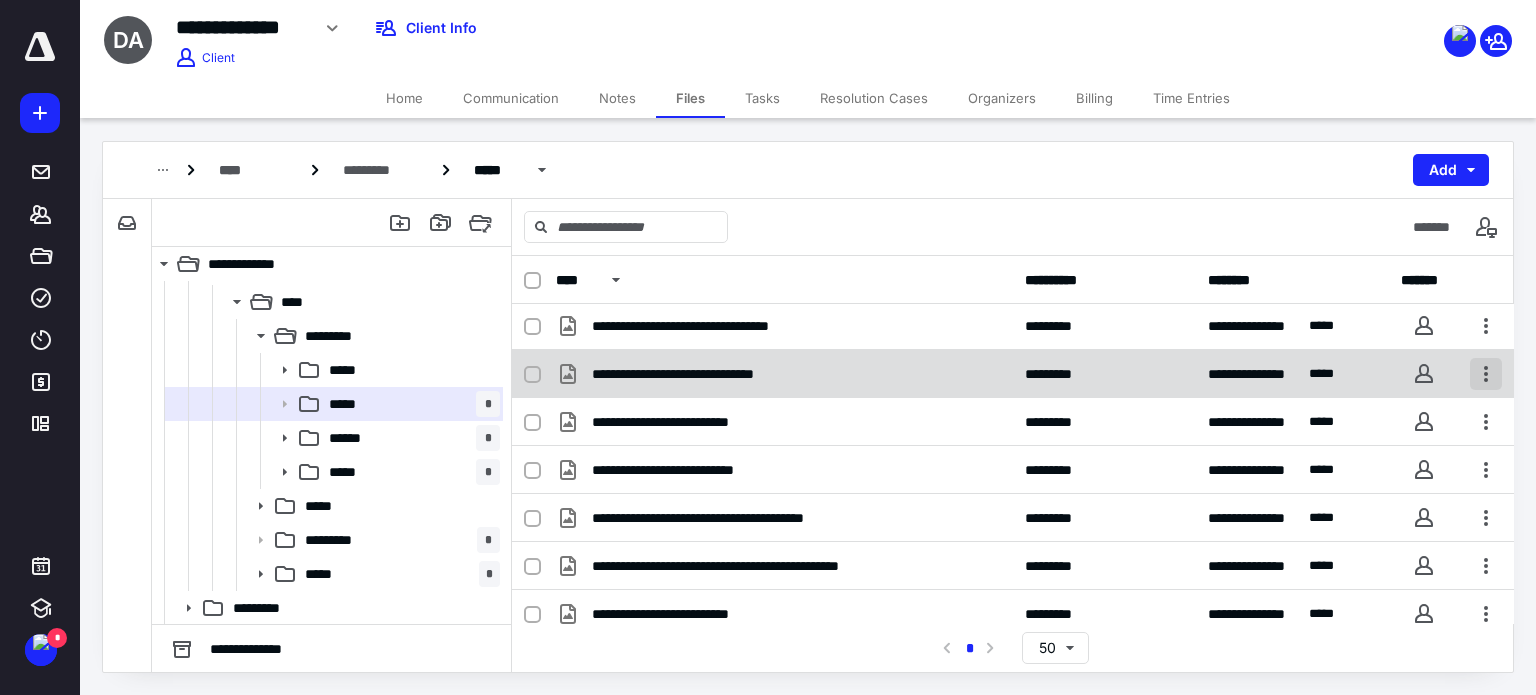 click at bounding box center (1486, 374) 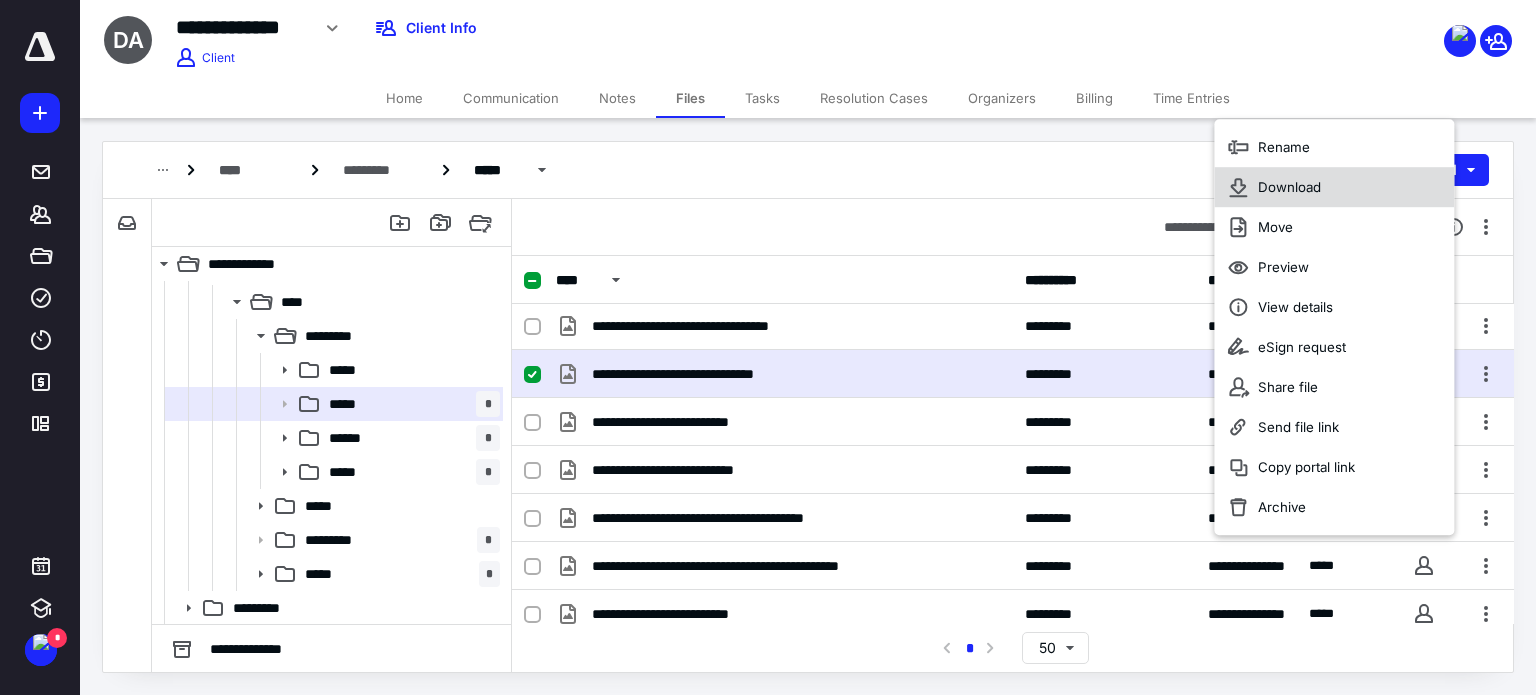click on "Download" at bounding box center (1334, 187) 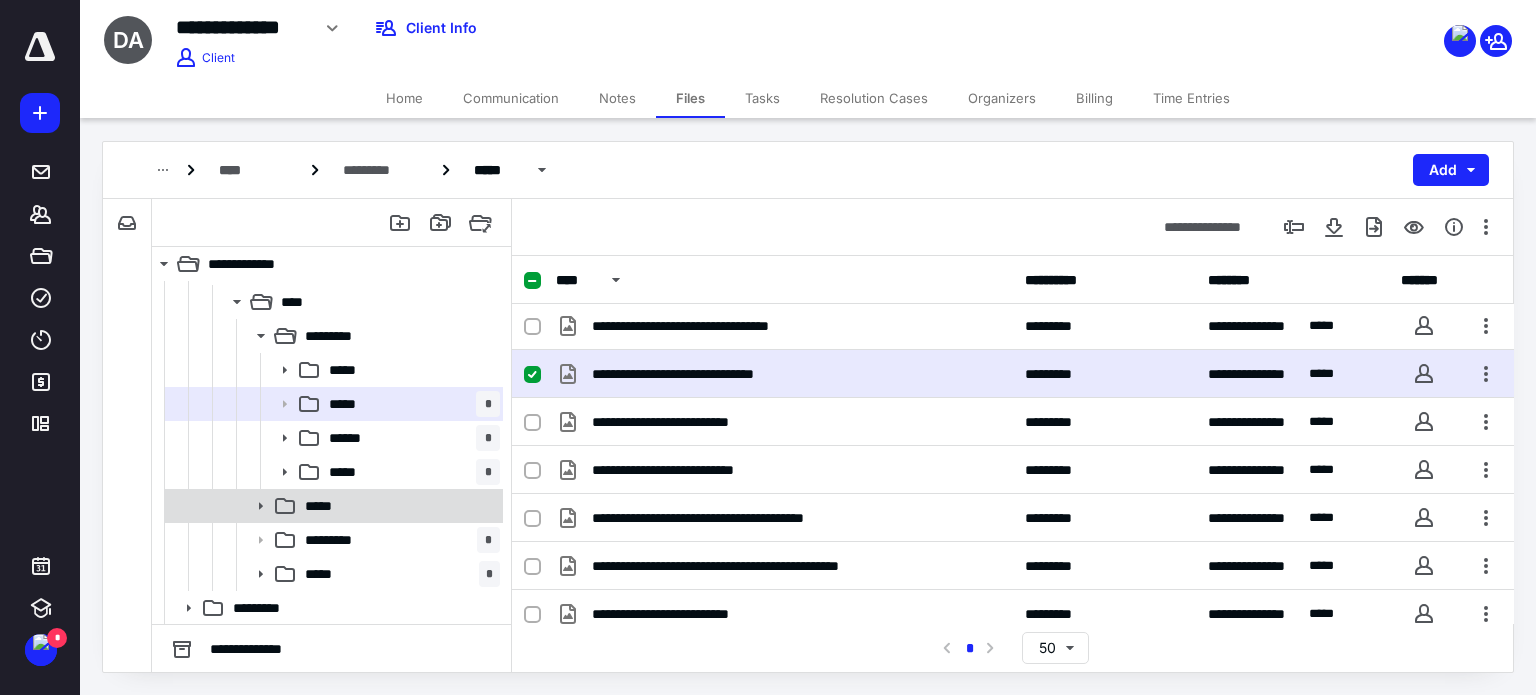 click 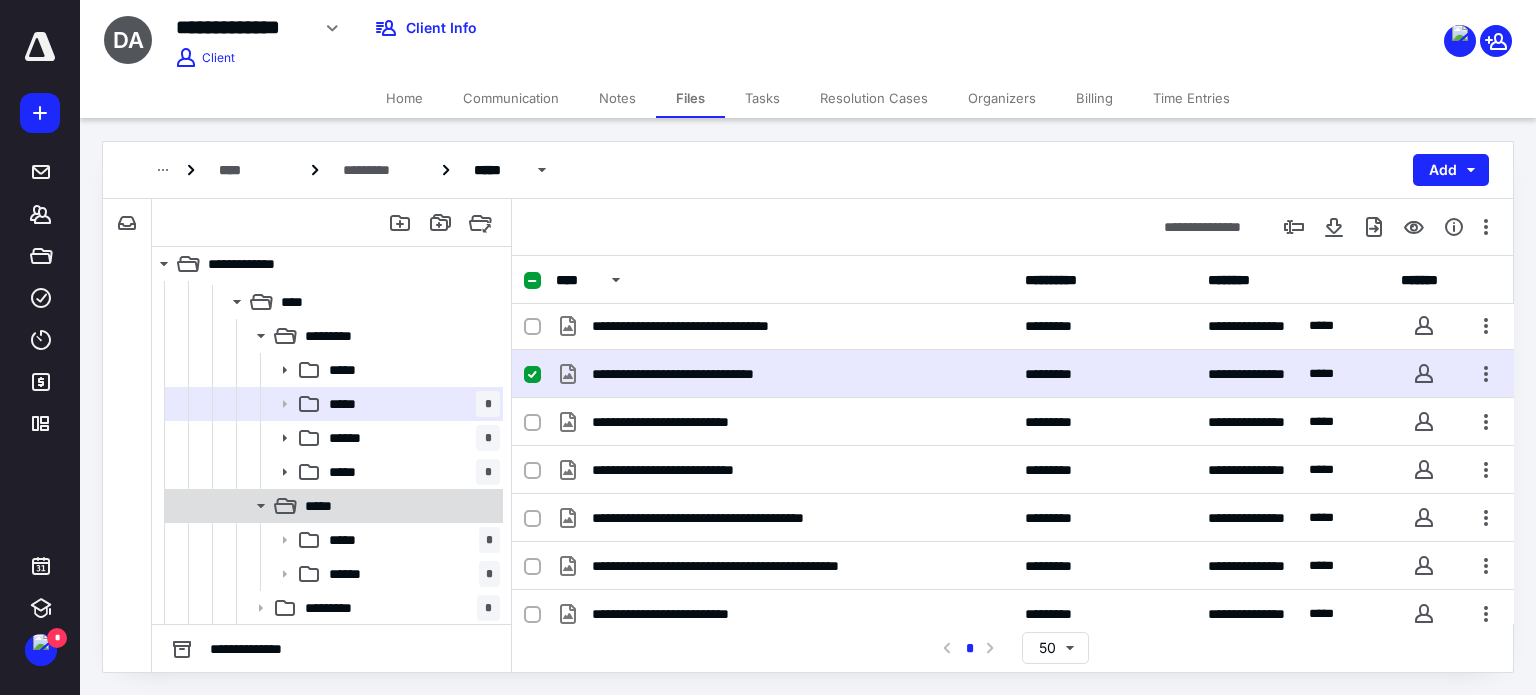 click on "*****" at bounding box center [398, 506] 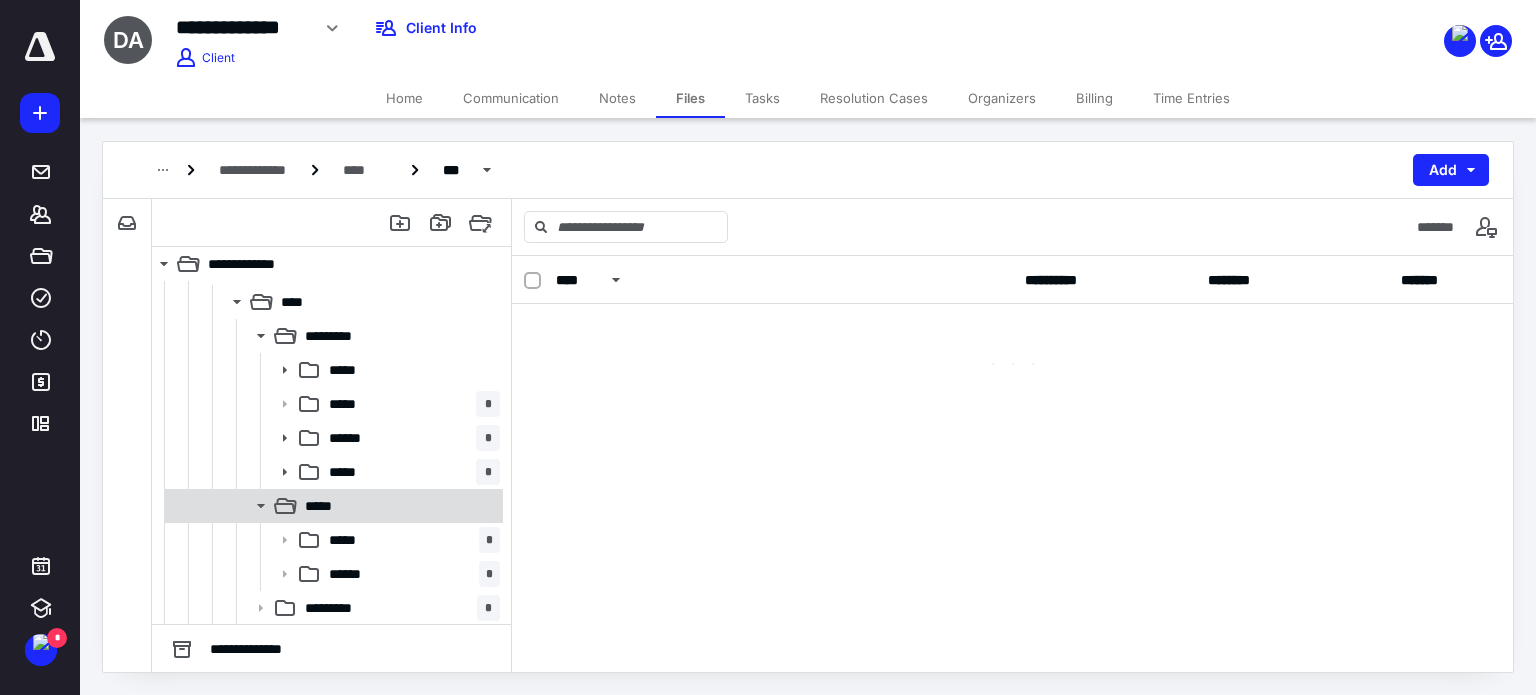 scroll, scrollTop: 0, scrollLeft: 0, axis: both 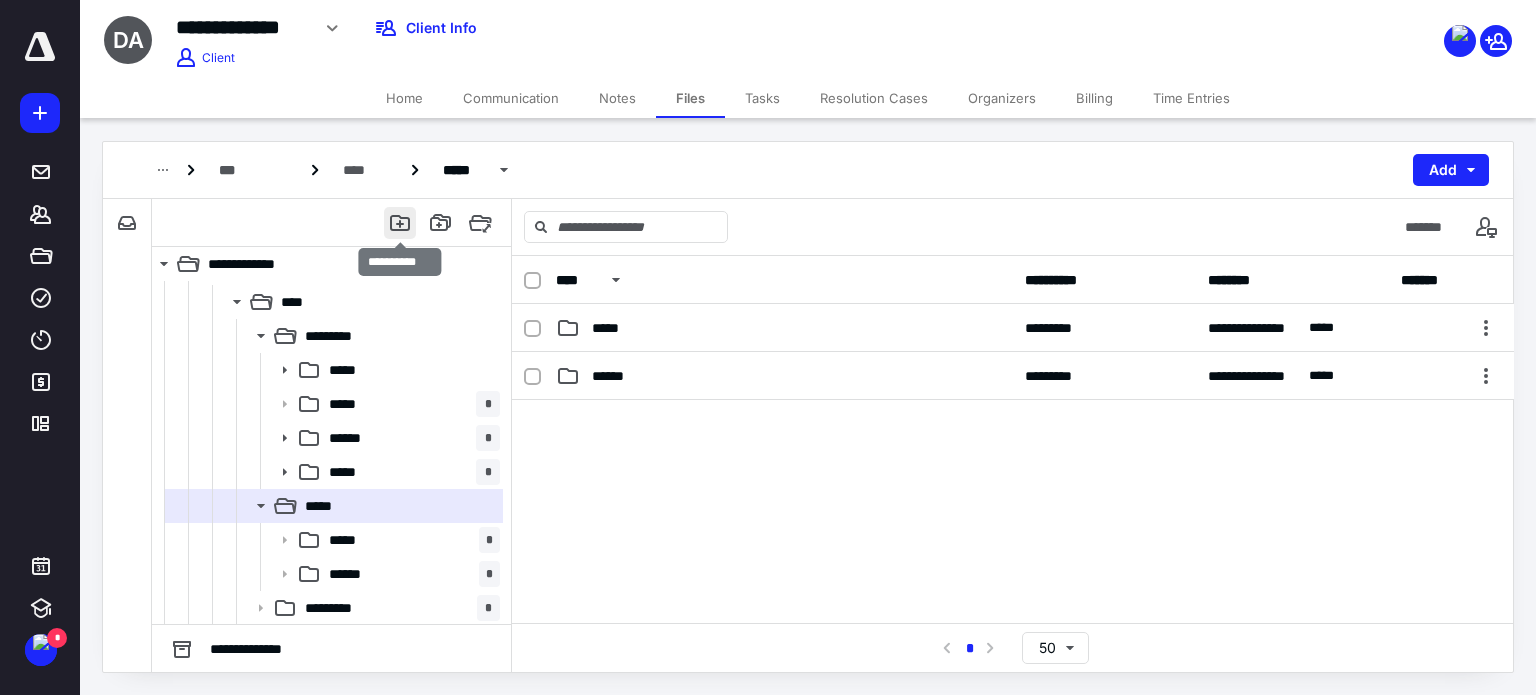 click at bounding box center (400, 223) 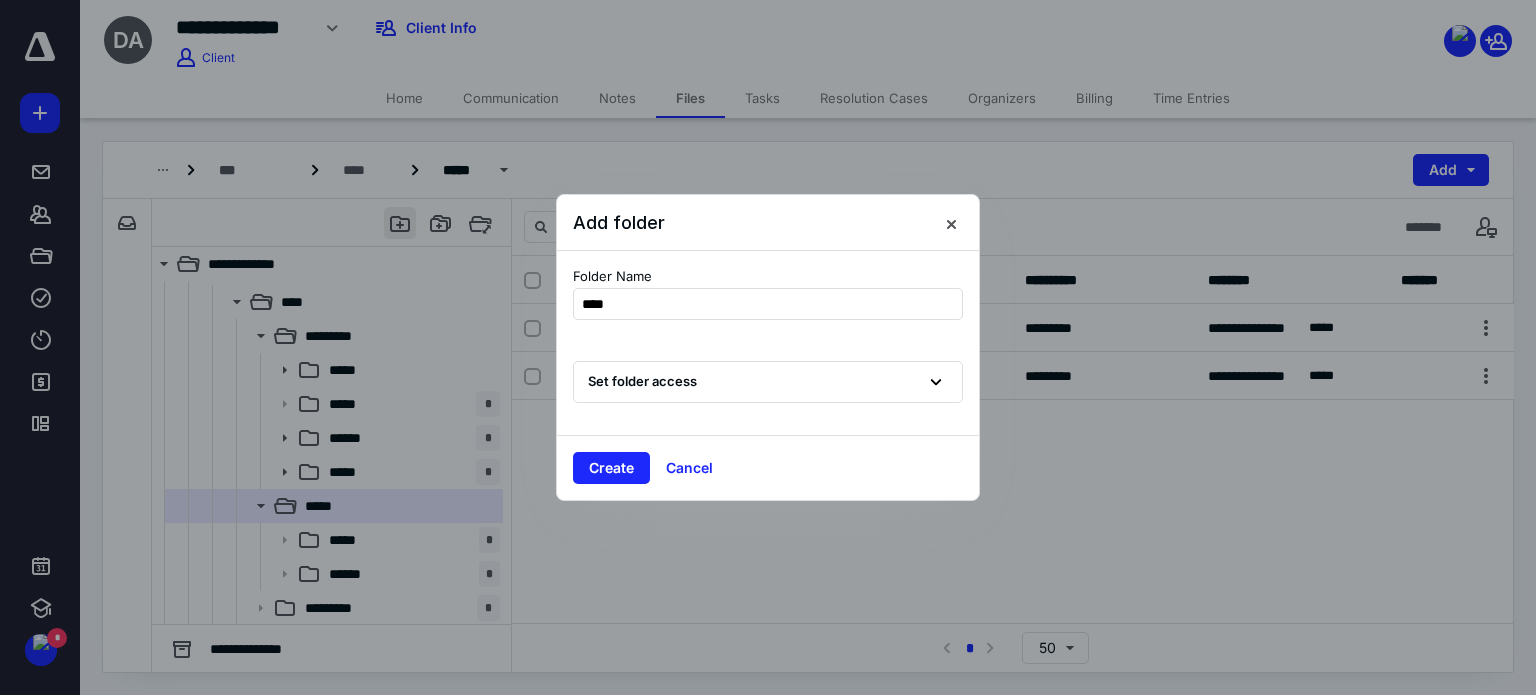 type on "*****" 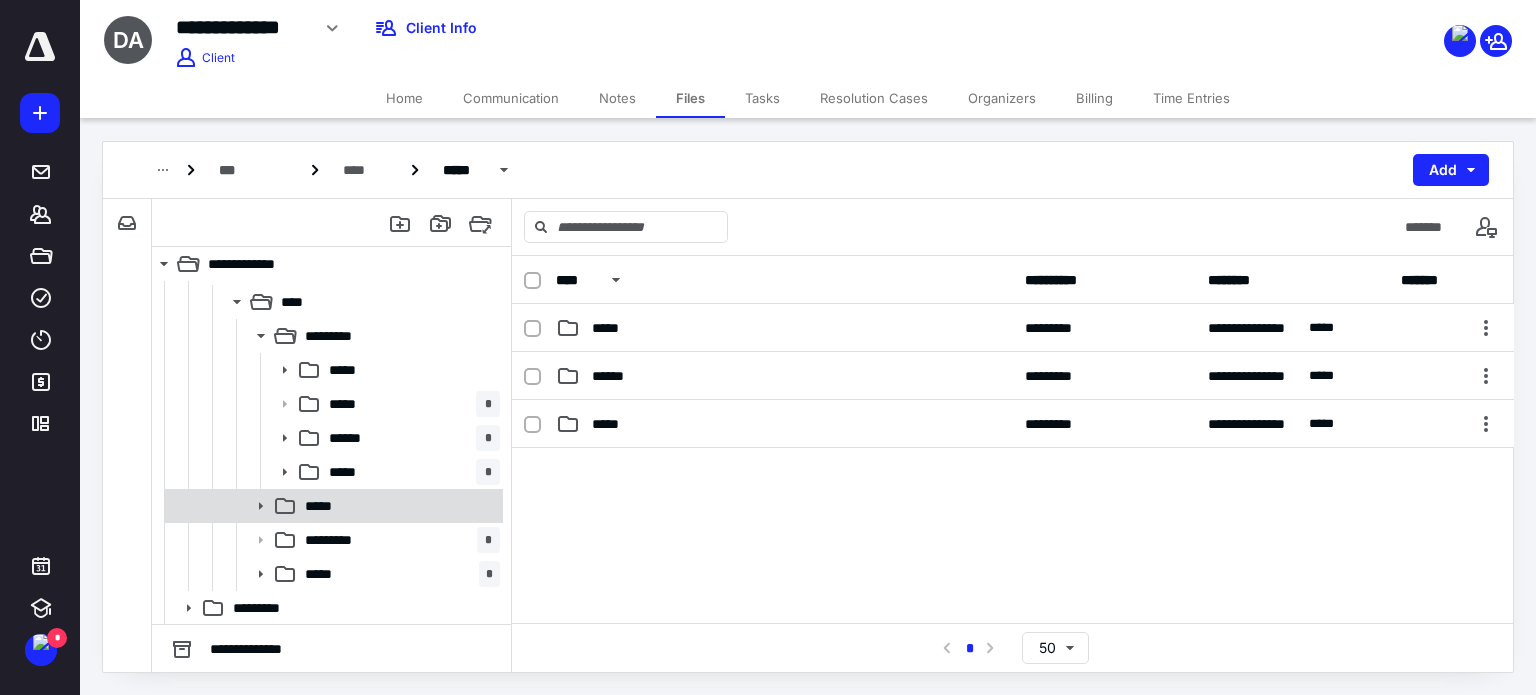 click 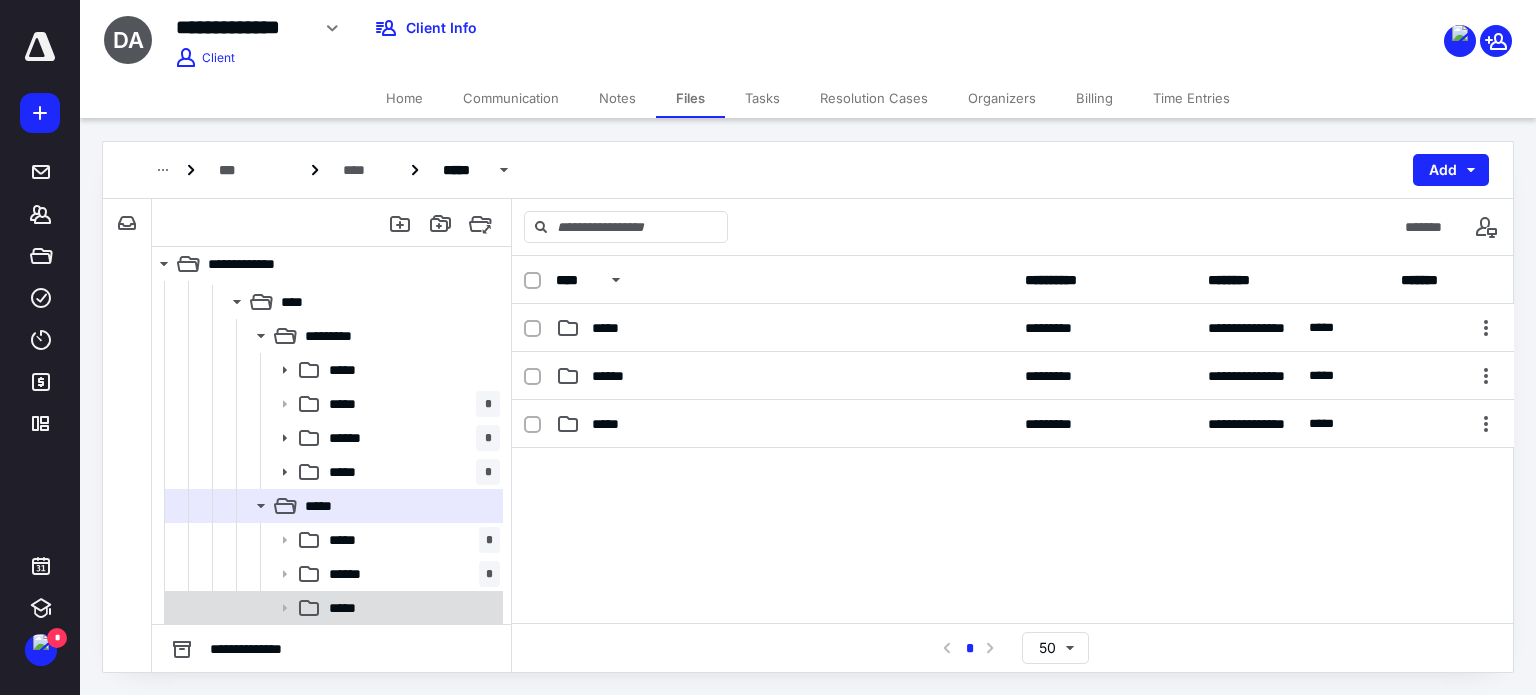 click on "*****" at bounding box center (410, 608) 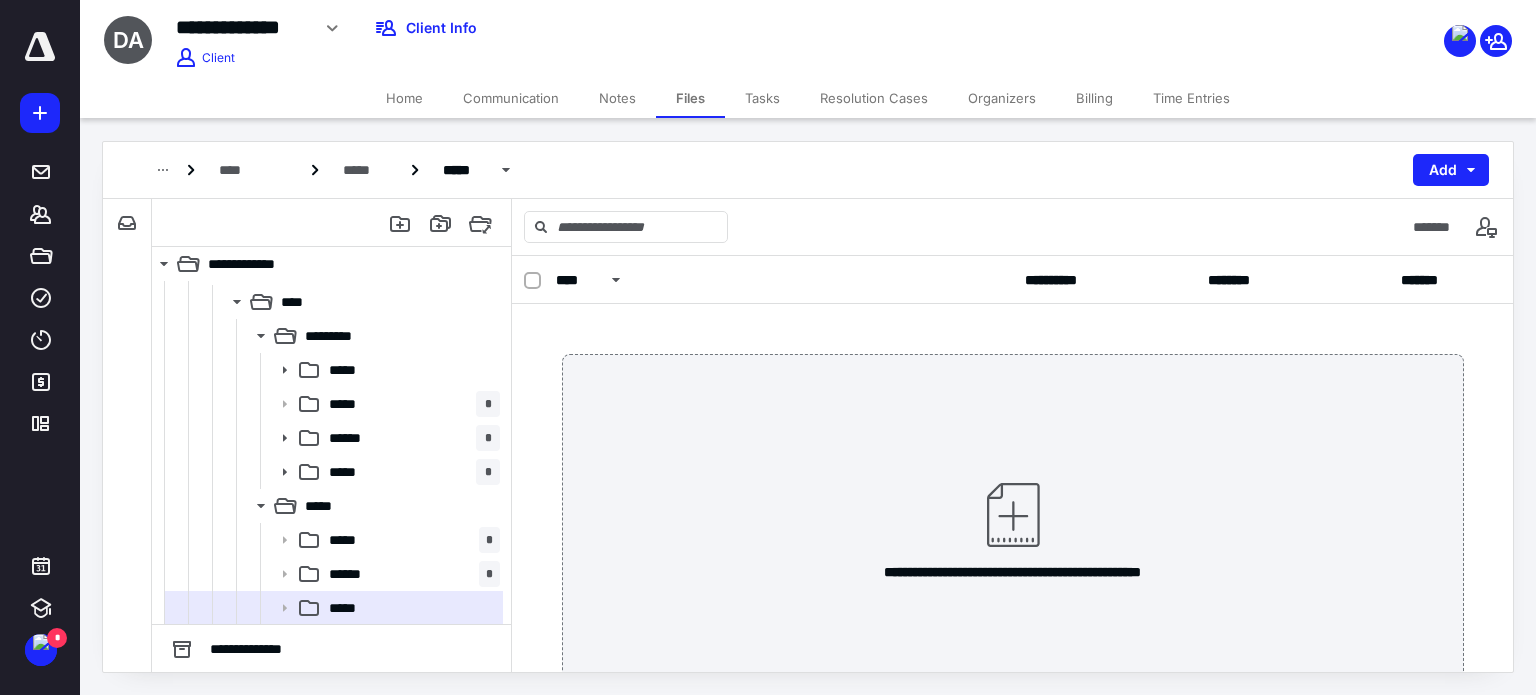 click at bounding box center [1013, 515] 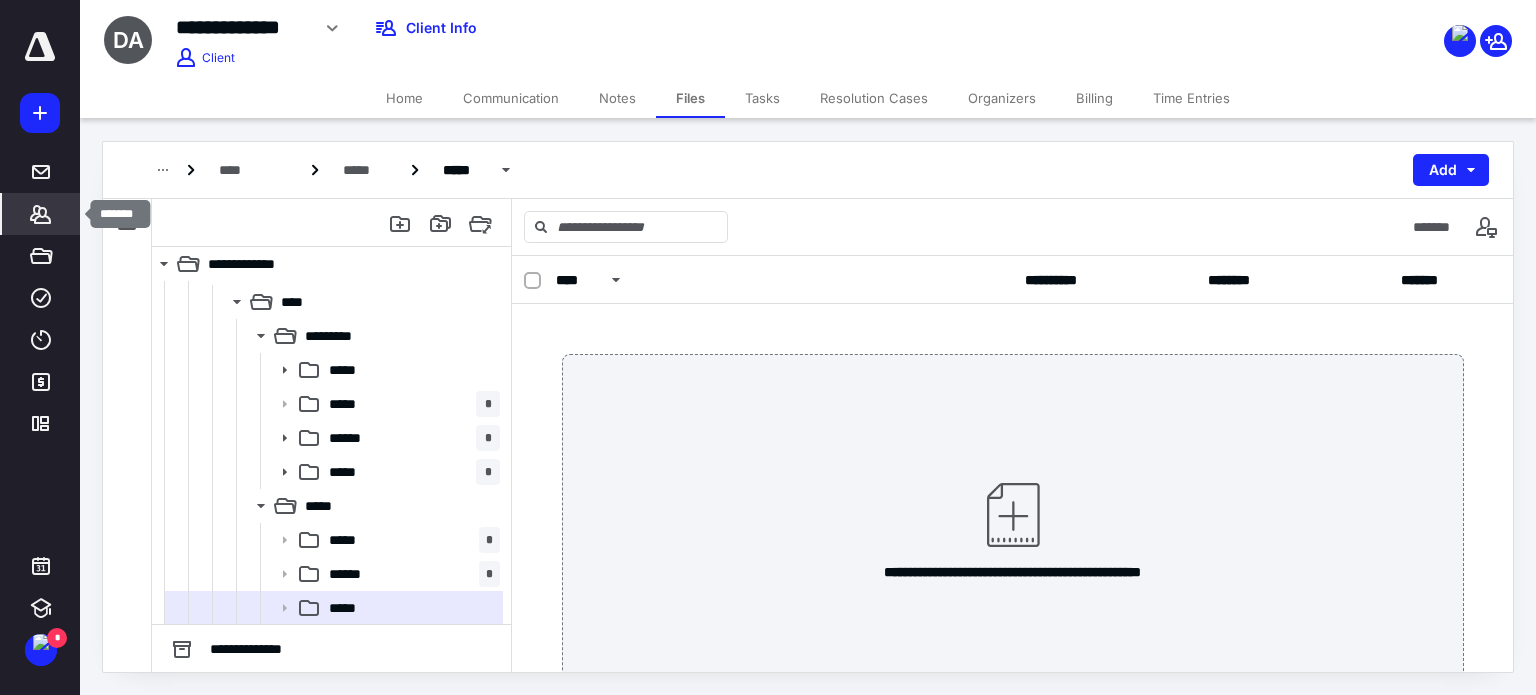 click 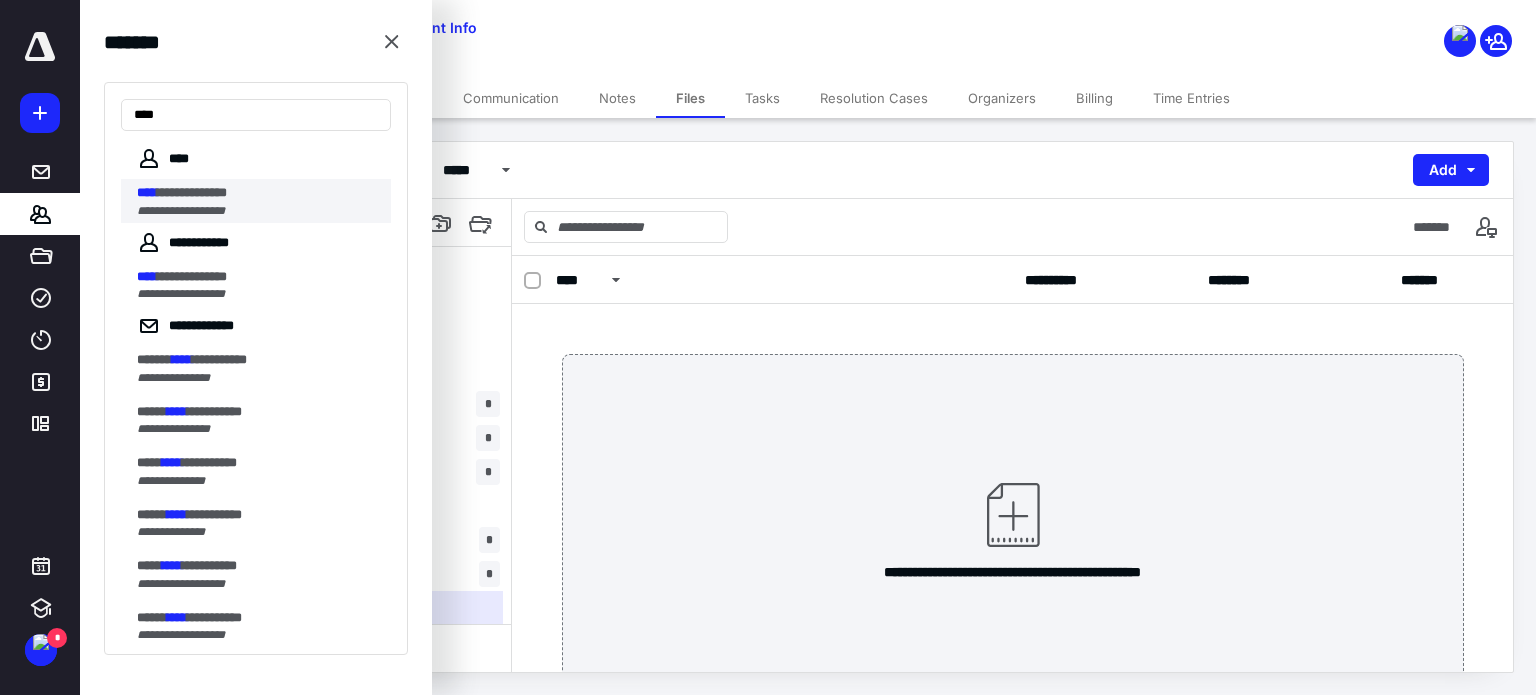 type on "****" 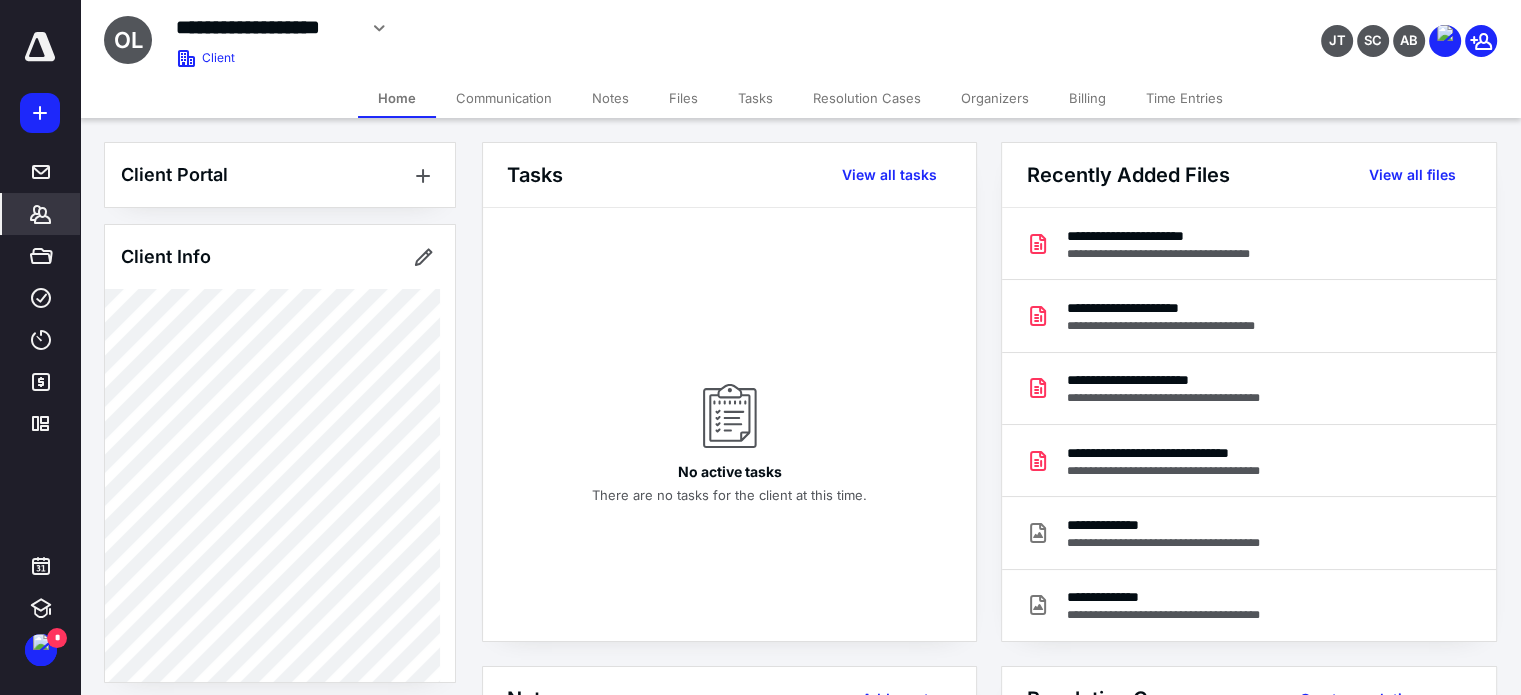 click on "Files" at bounding box center (683, 98) 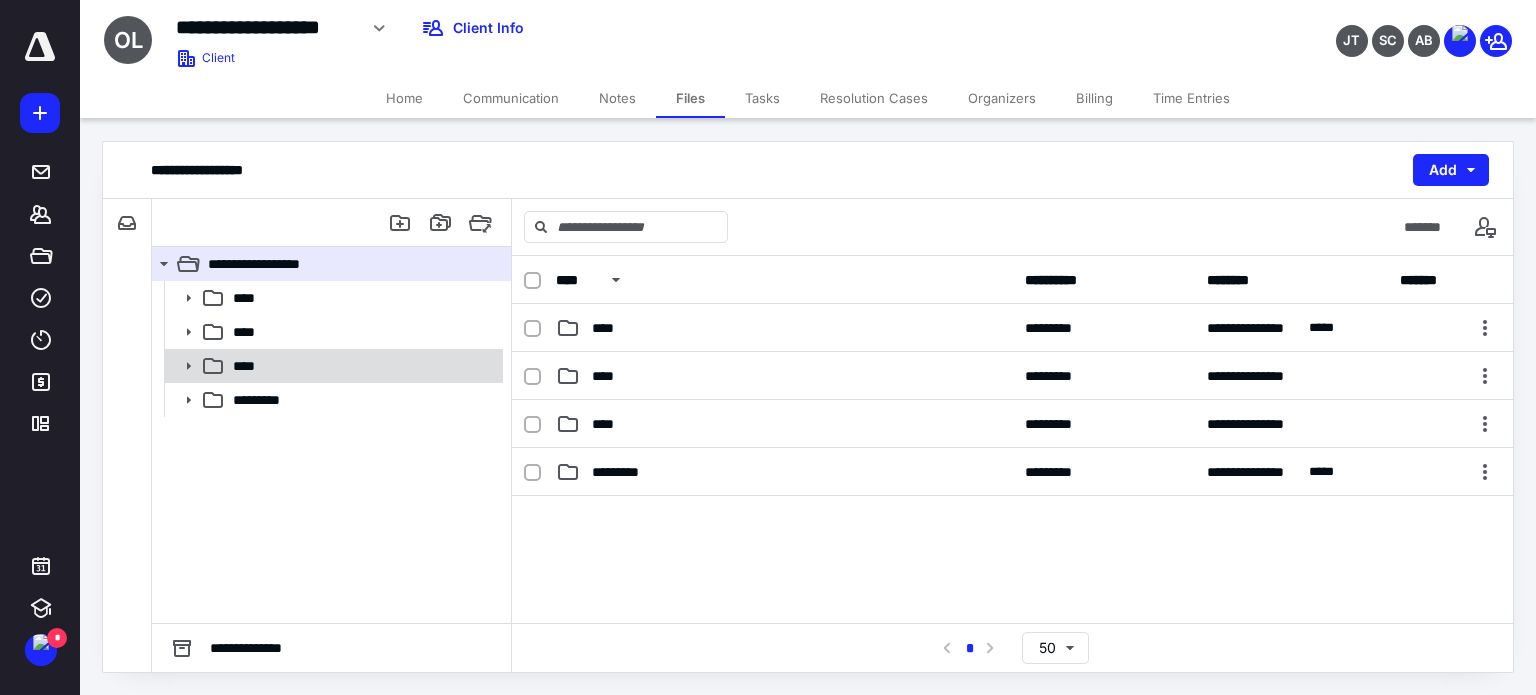click 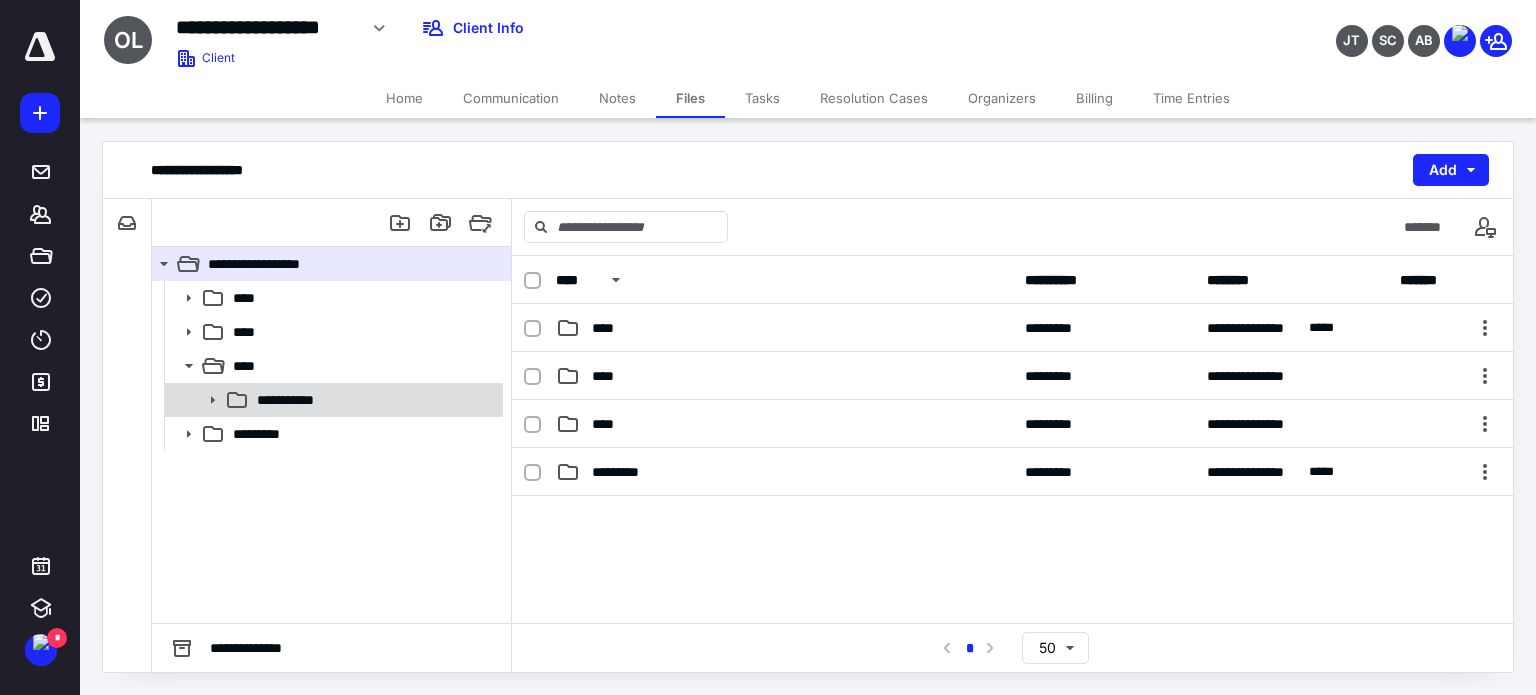 click 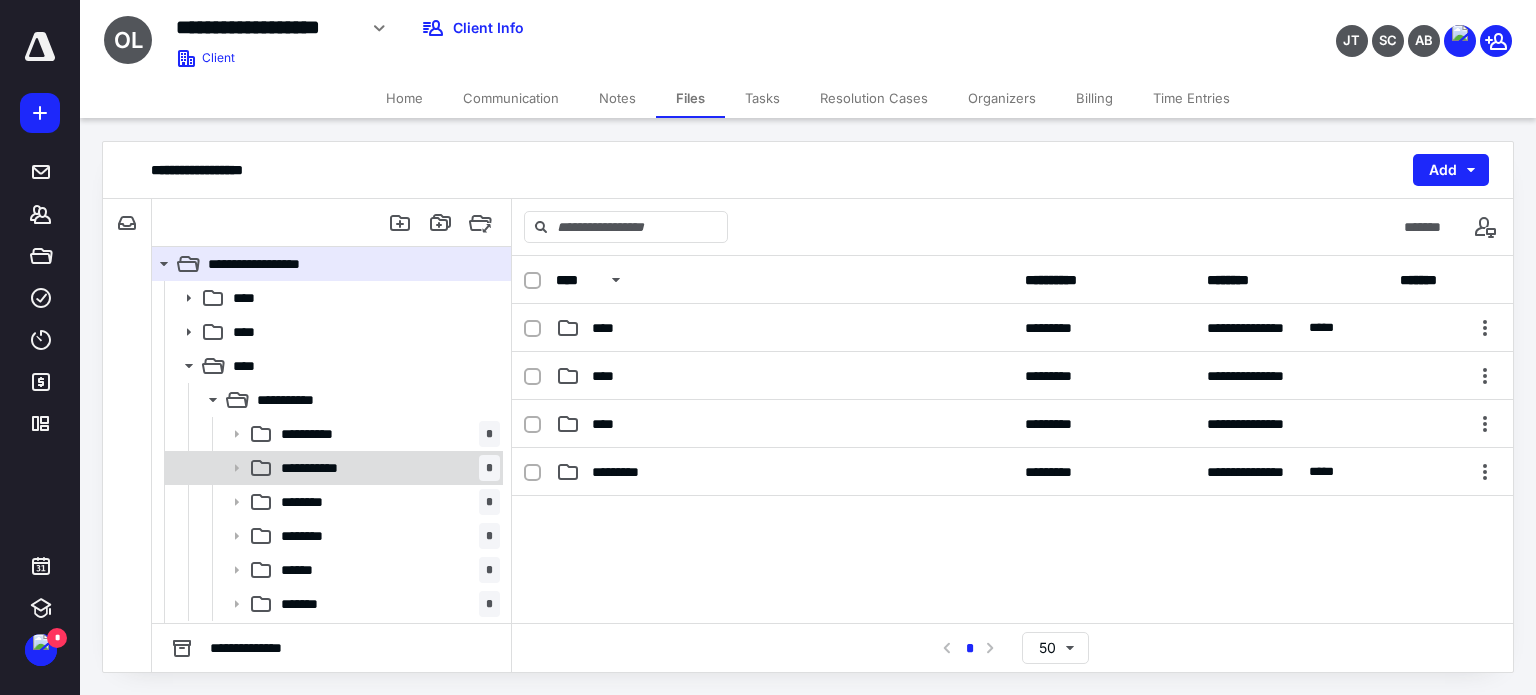 scroll, scrollTop: 30, scrollLeft: 0, axis: vertical 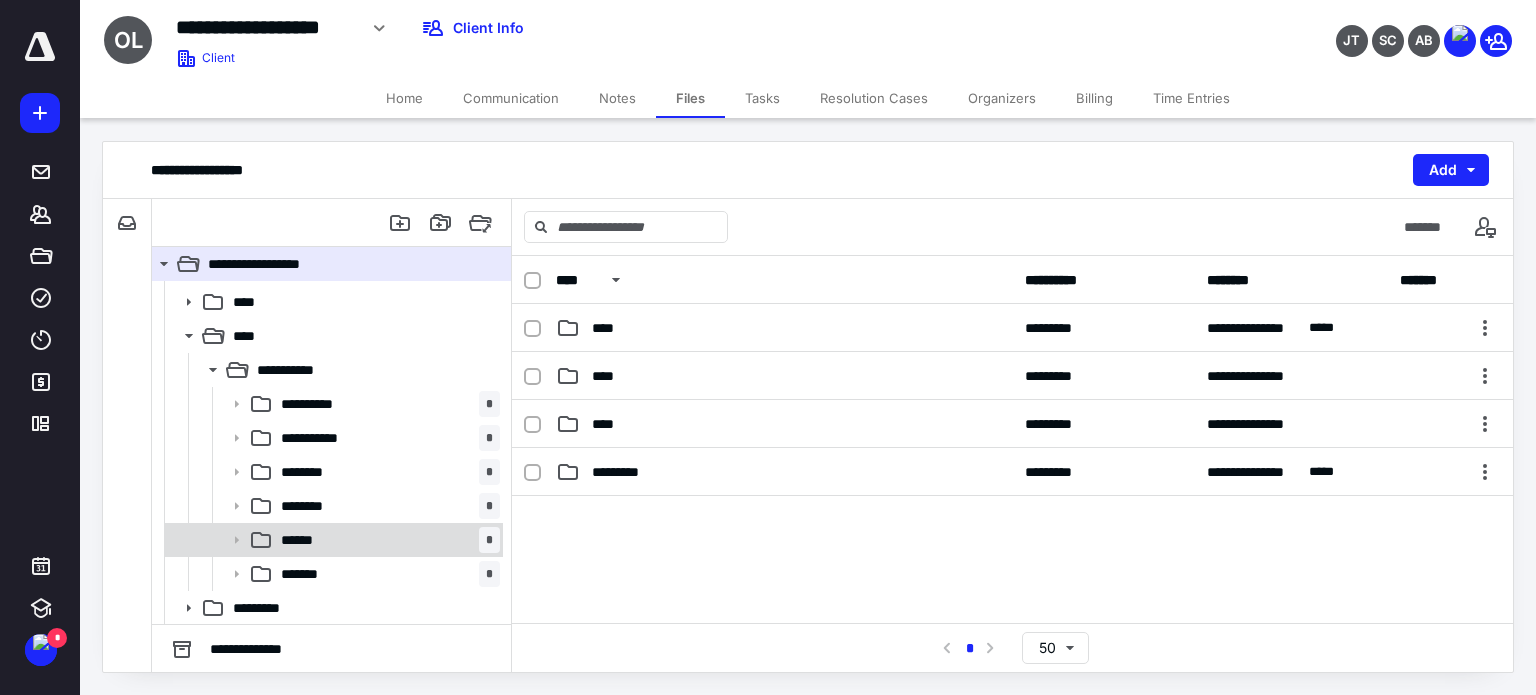 click on "****** *" at bounding box center [386, 540] 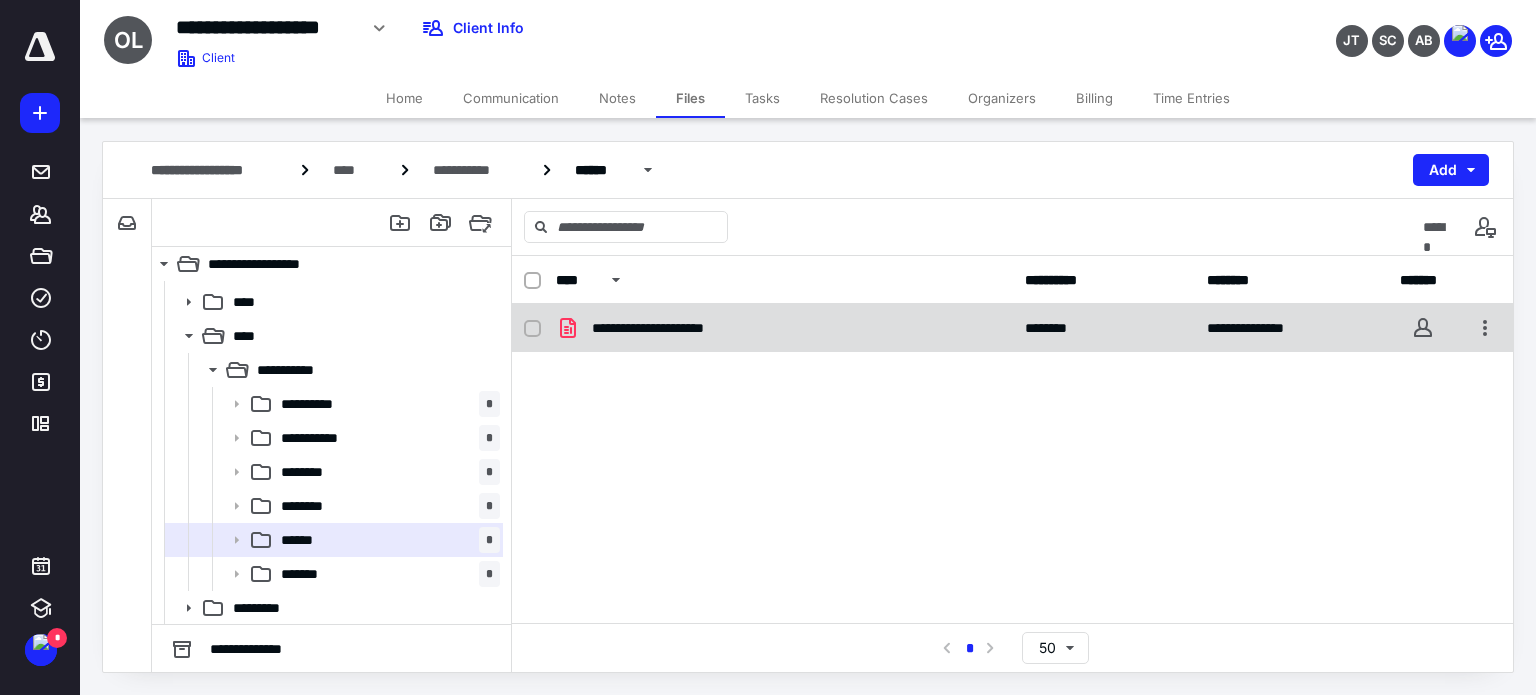 click on "**********" at bounding box center [784, 328] 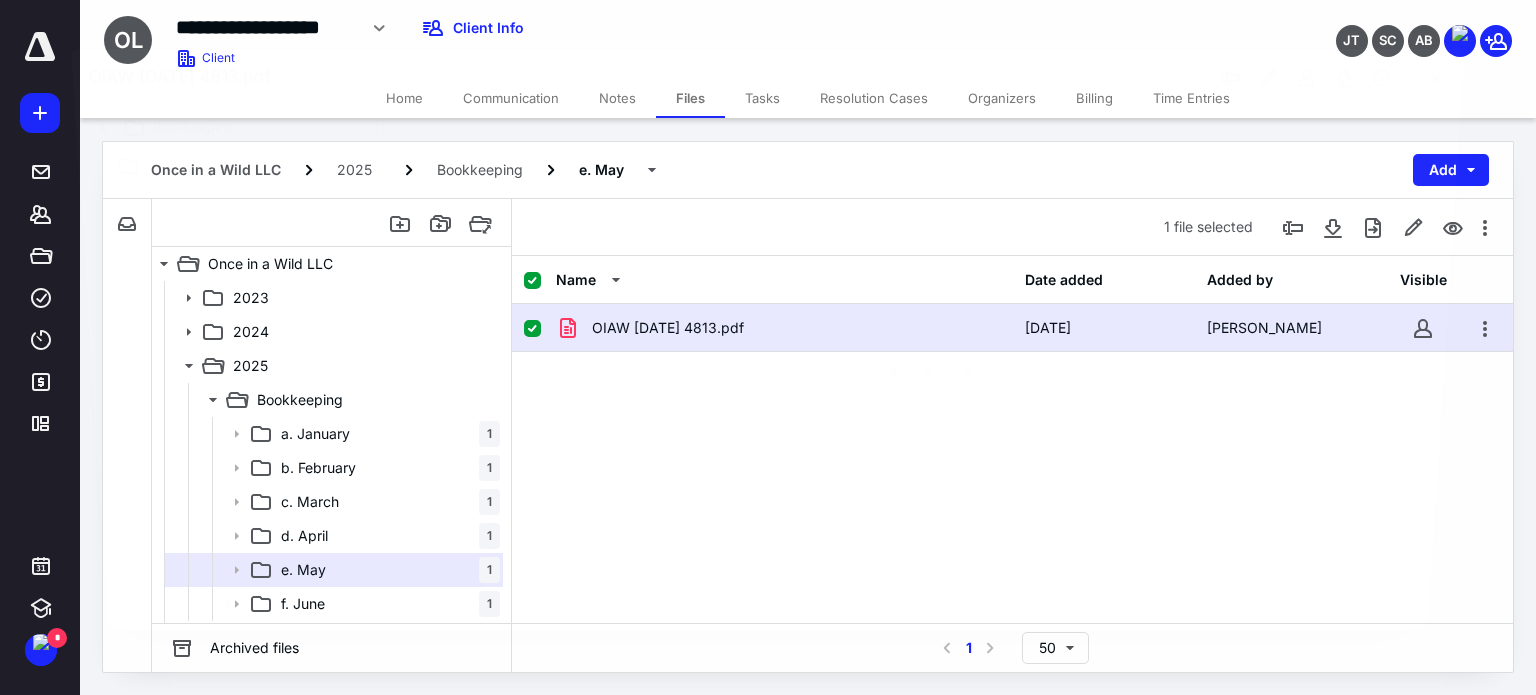 scroll, scrollTop: 30, scrollLeft: 0, axis: vertical 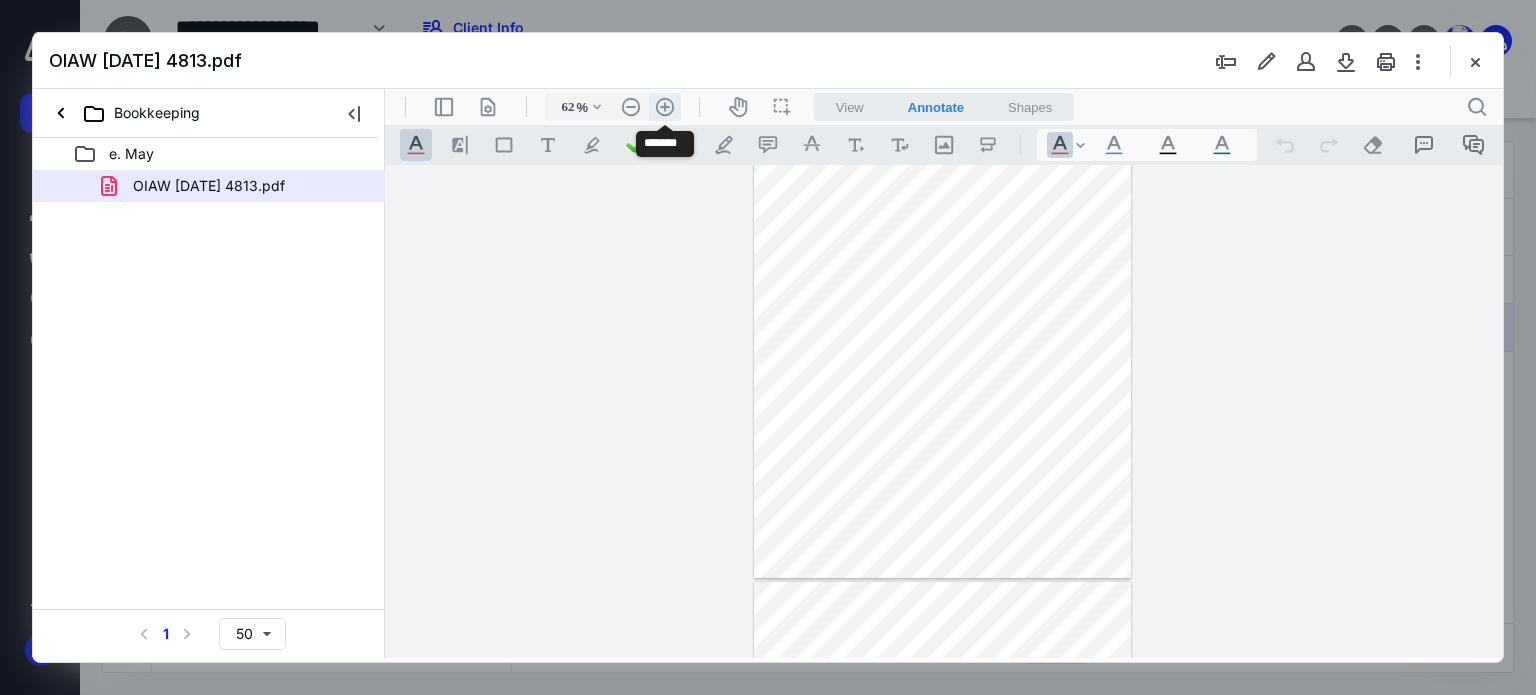 click on ".cls-1{fill:#abb0c4;} icon - header - zoom - in - line" at bounding box center (665, 107) 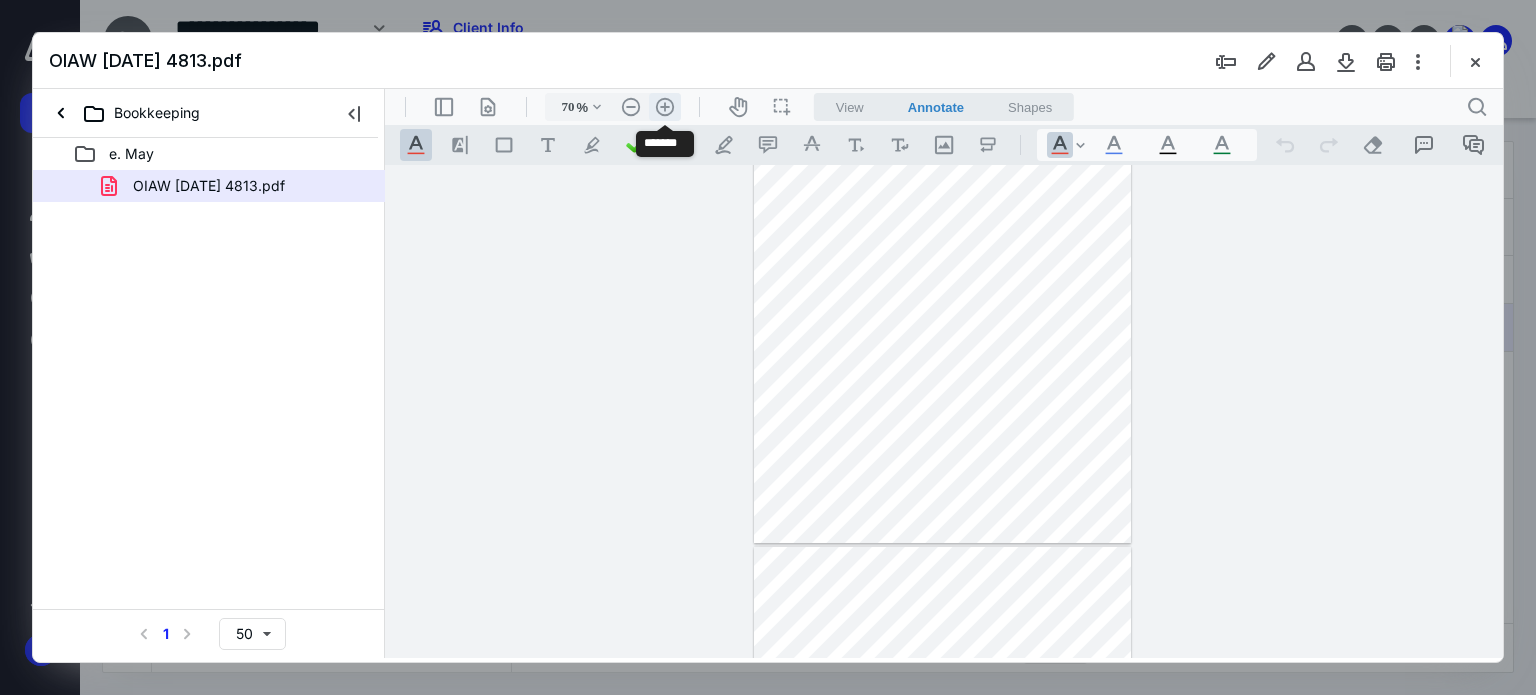 click on ".cls-1{fill:#abb0c4;} icon - header - zoom - in - line" at bounding box center [665, 107] 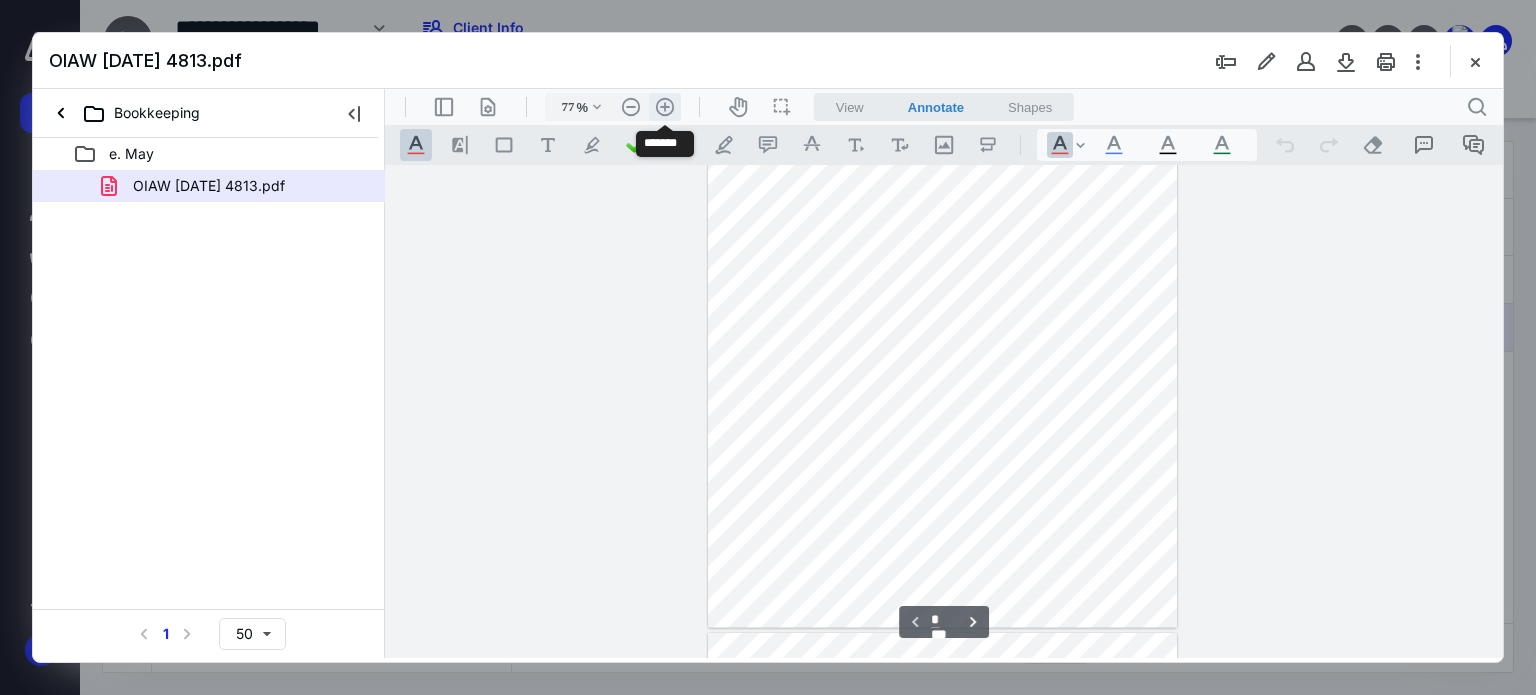 click on ".cls-1{fill:#abb0c4;} icon - header - zoom - in - line" at bounding box center (665, 107) 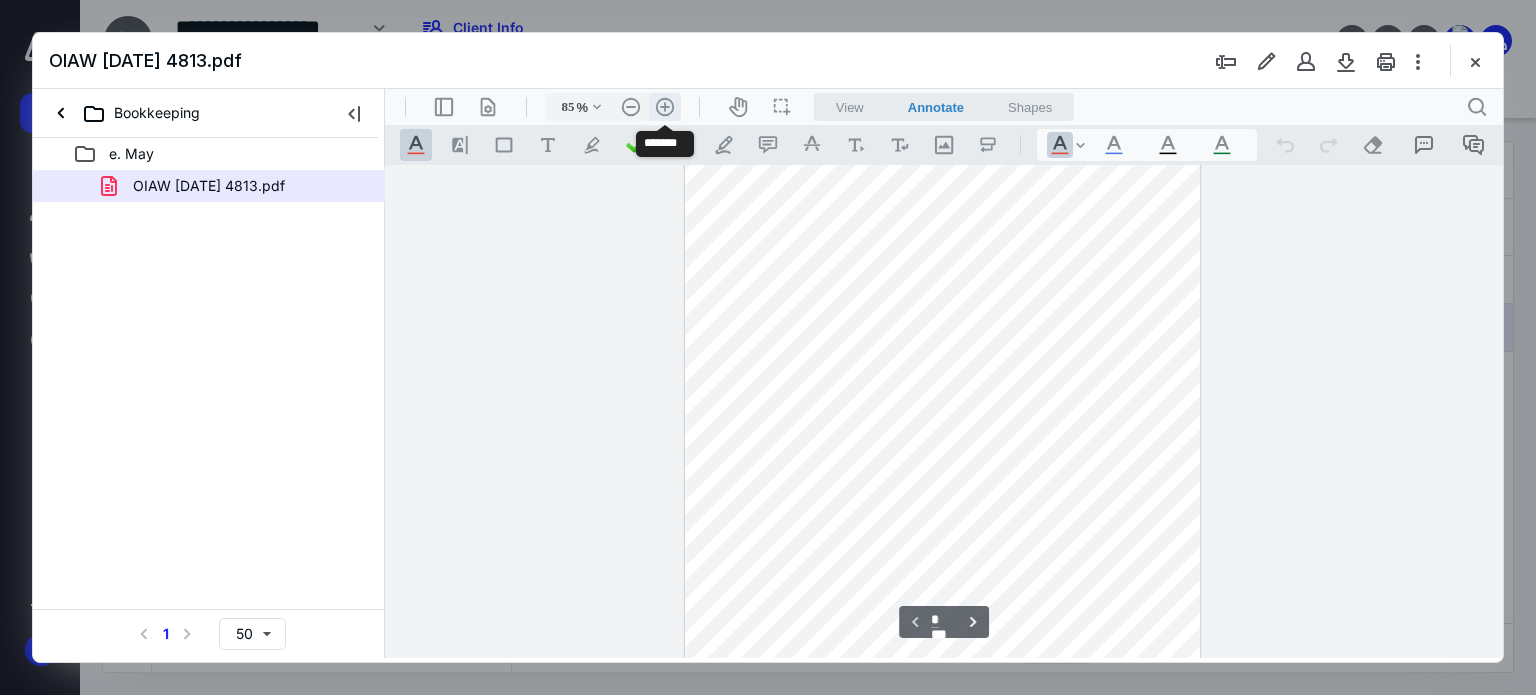 scroll, scrollTop: 184, scrollLeft: 0, axis: vertical 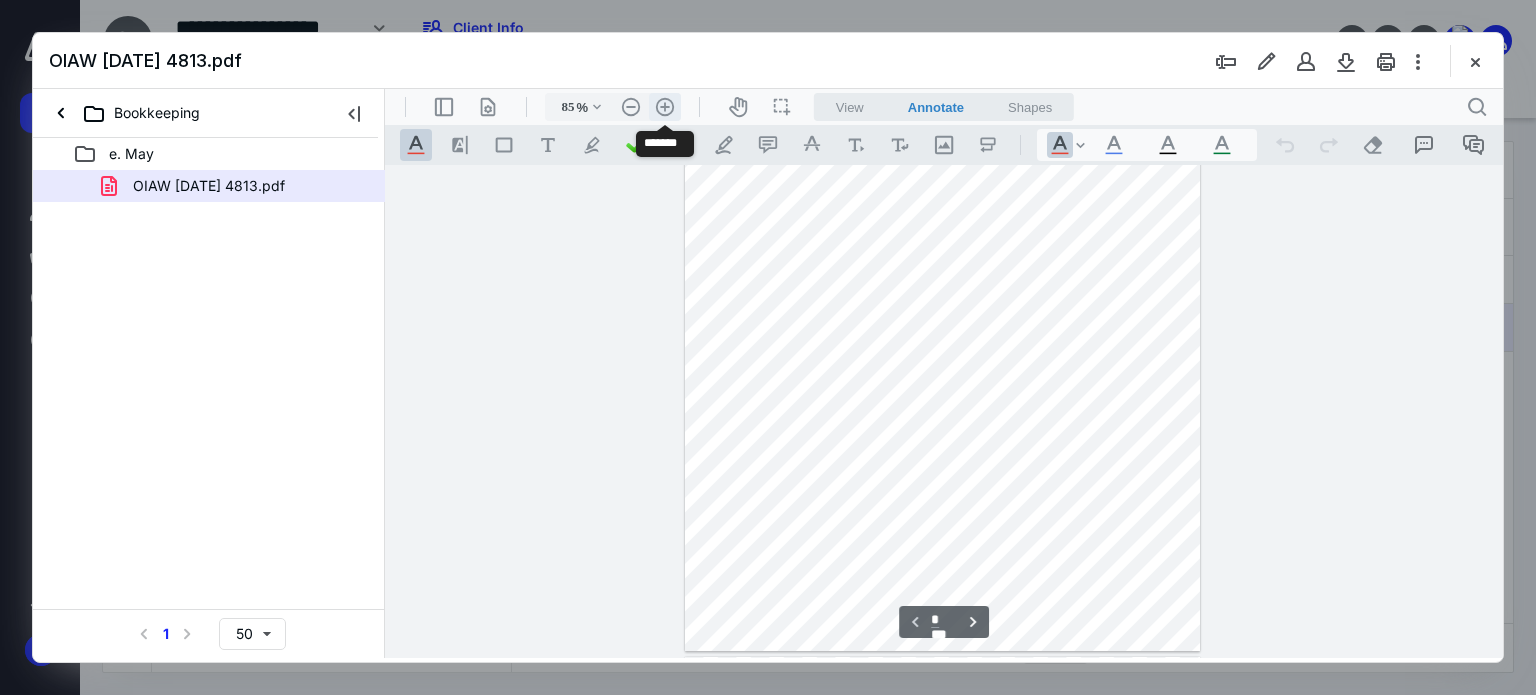 click on ".cls-1{fill:#abb0c4;} icon - header - zoom - in - line" at bounding box center [665, 107] 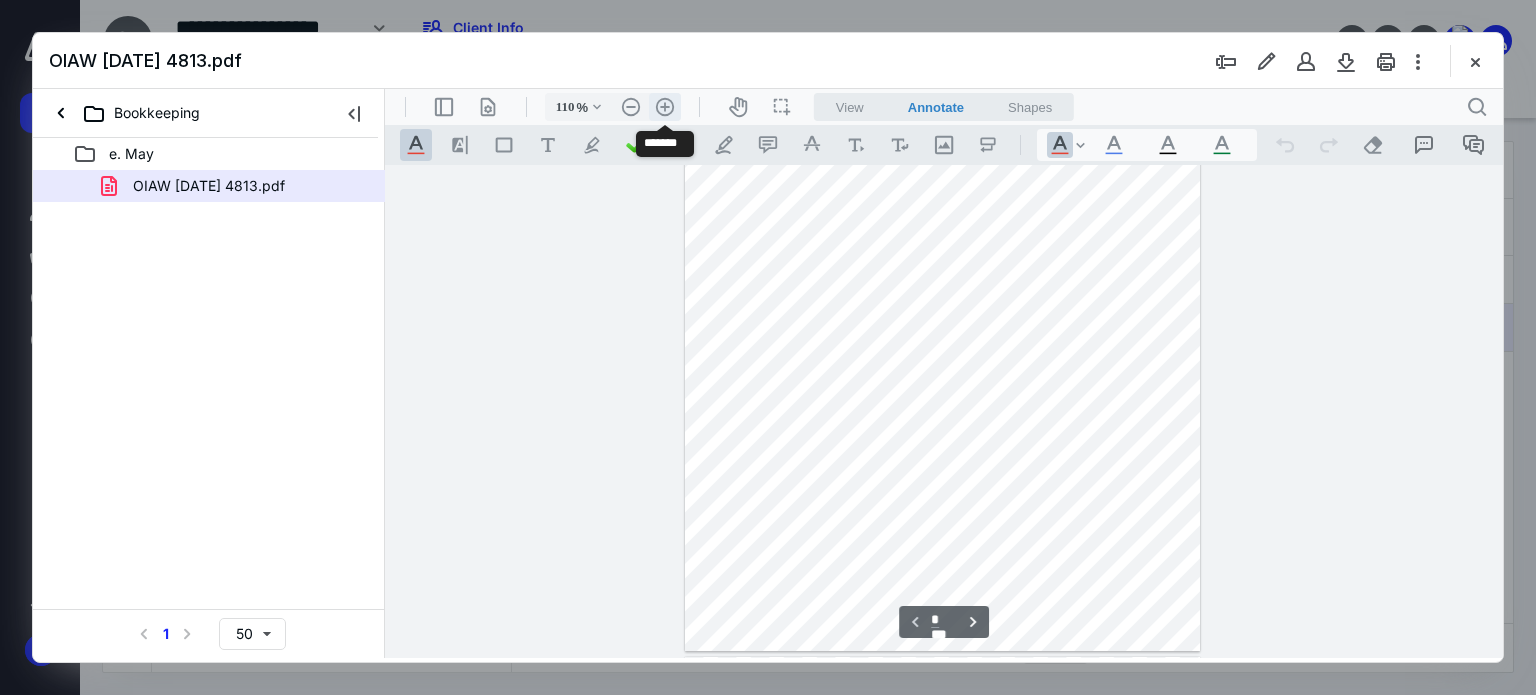 scroll, scrollTop: 300, scrollLeft: 0, axis: vertical 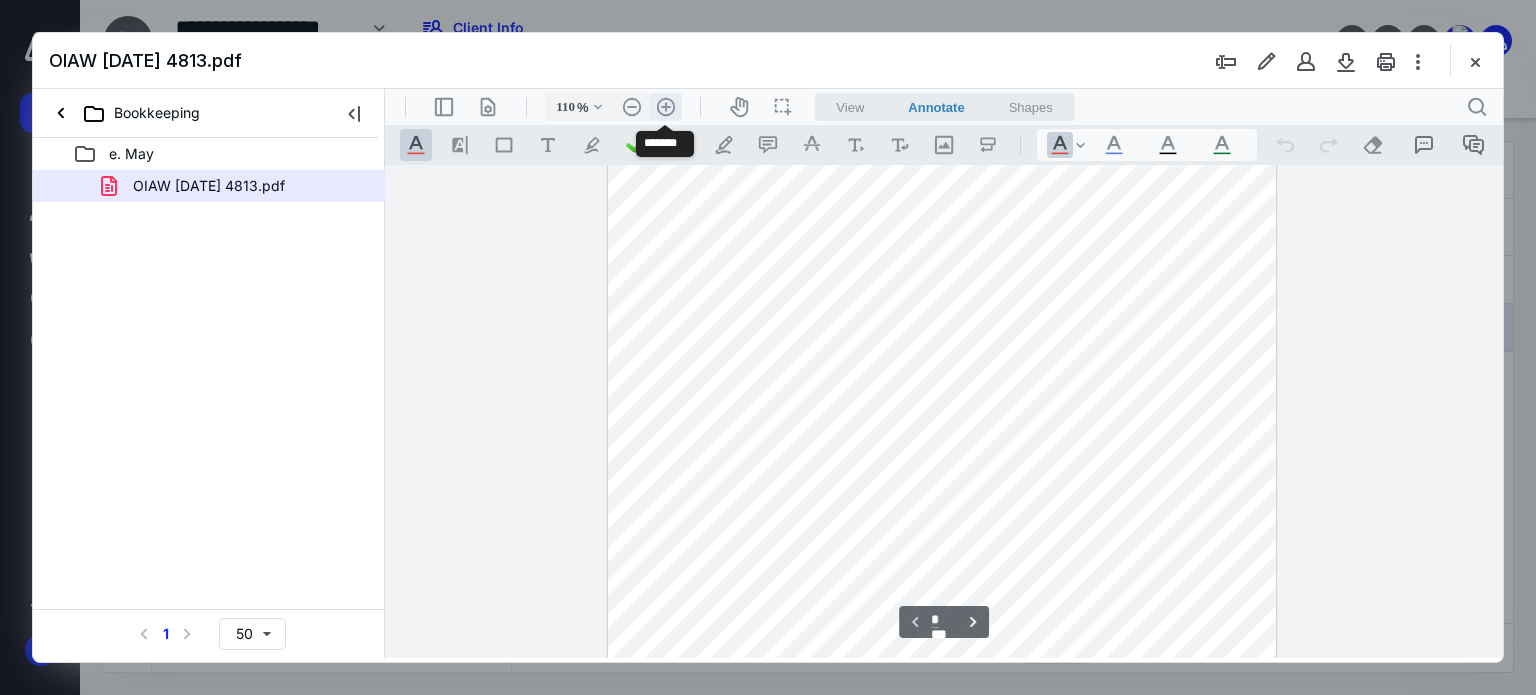 click on ".cls-1{fill:#abb0c4;} icon - header - zoom - in - line" at bounding box center [666, 107] 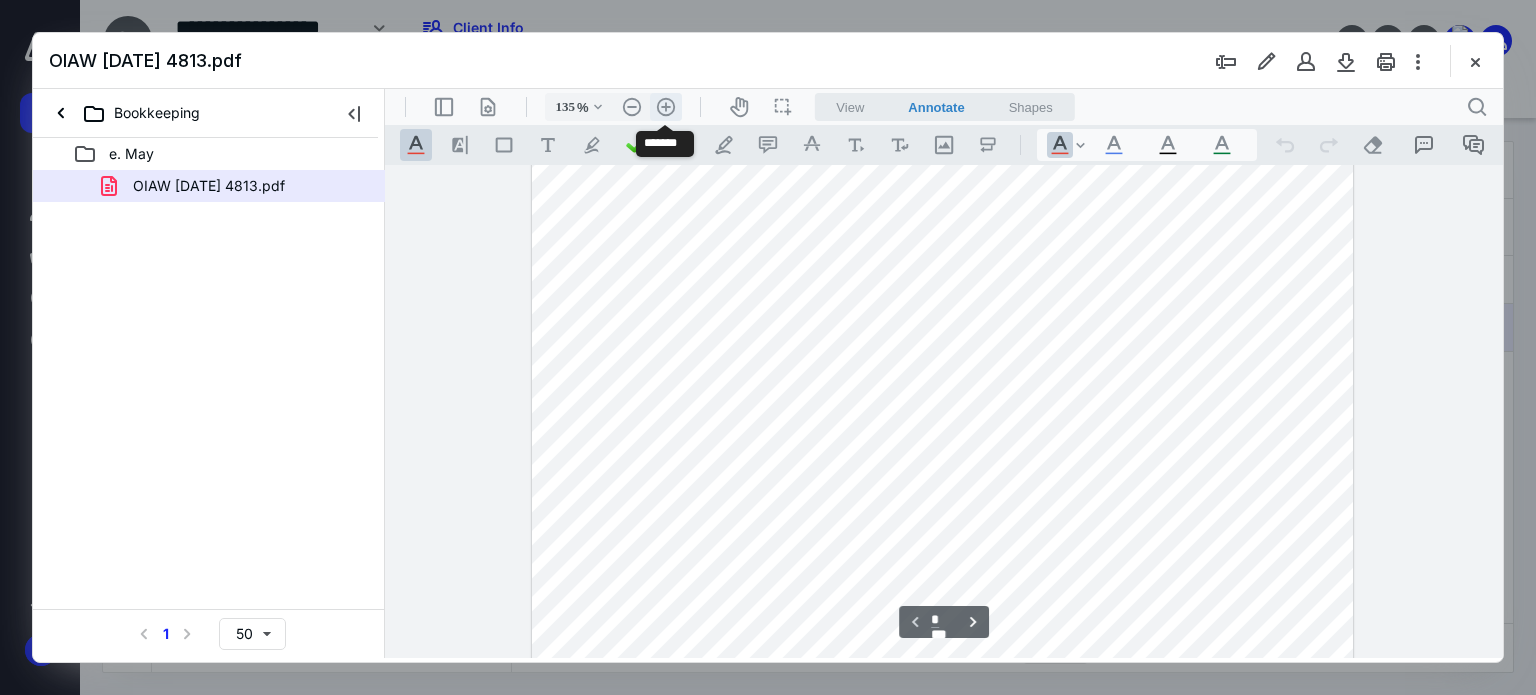 click on ".cls-1{fill:#abb0c4;} icon - header - zoom - in - line" at bounding box center [666, 107] 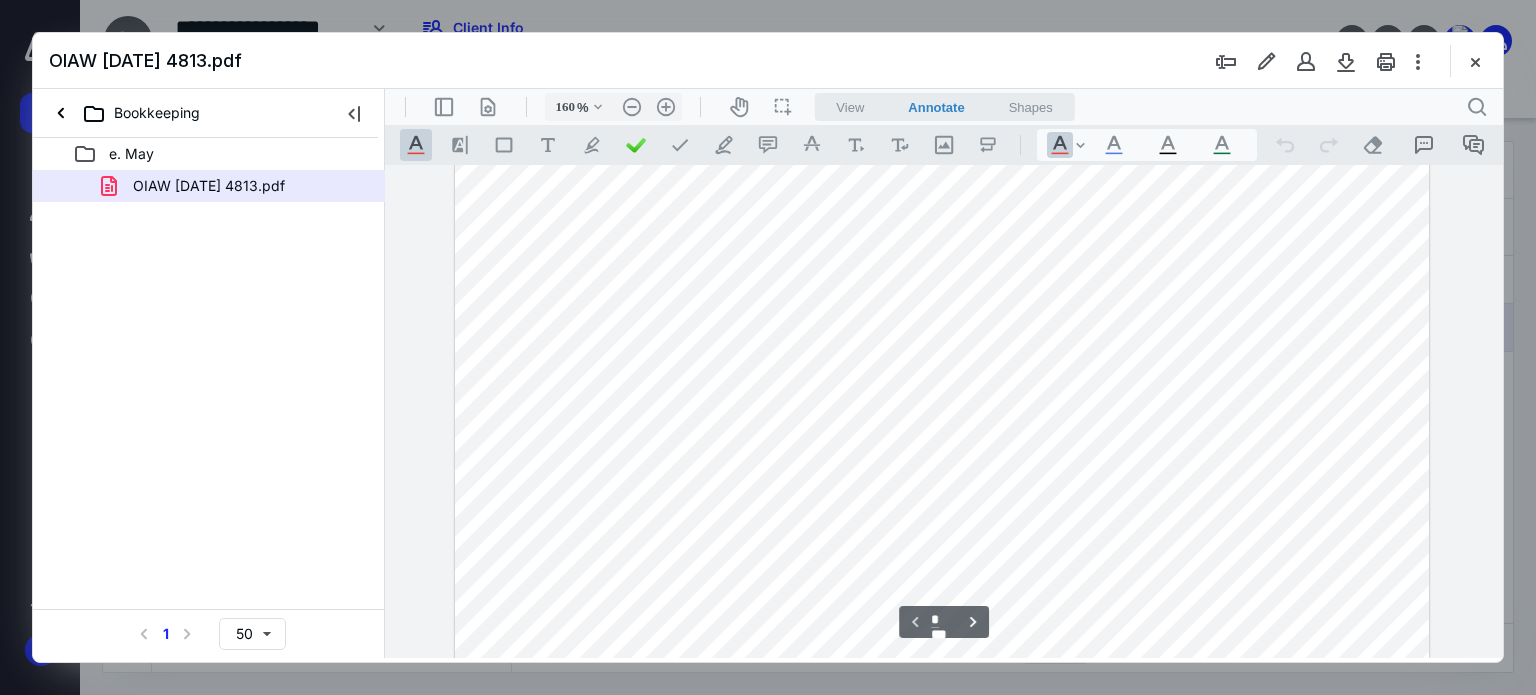 scroll, scrollTop: 0, scrollLeft: 0, axis: both 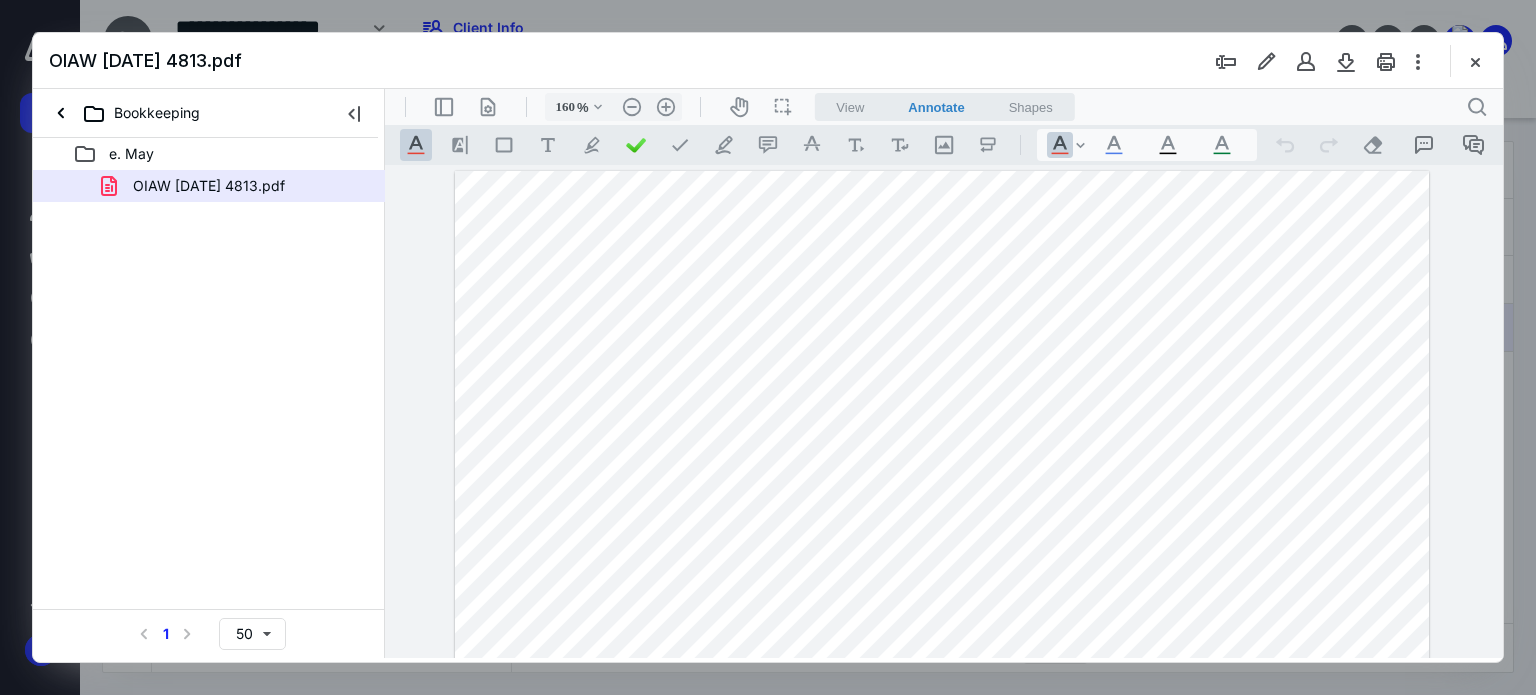 drag, startPoint x: 756, startPoint y: 404, endPoint x: 625, endPoint y: 413, distance: 131.30879 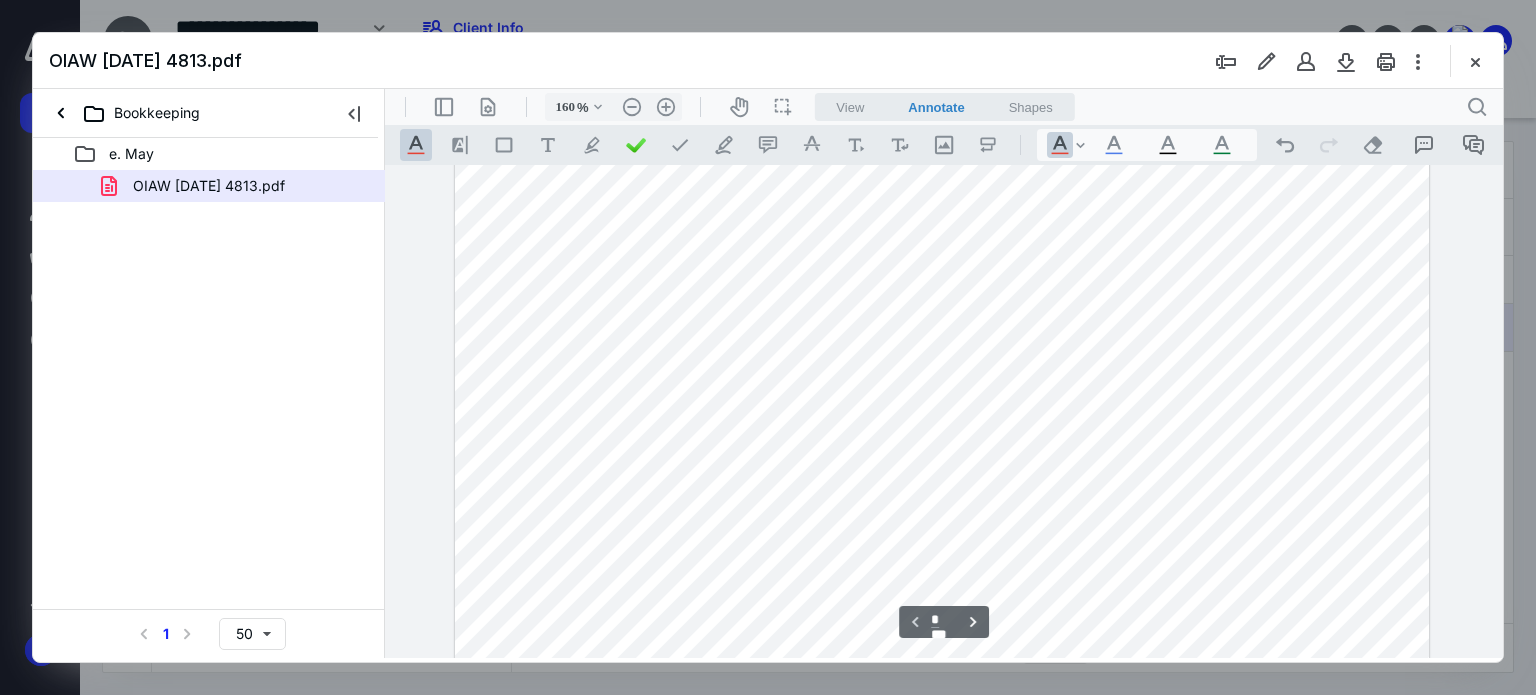scroll, scrollTop: 0, scrollLeft: 0, axis: both 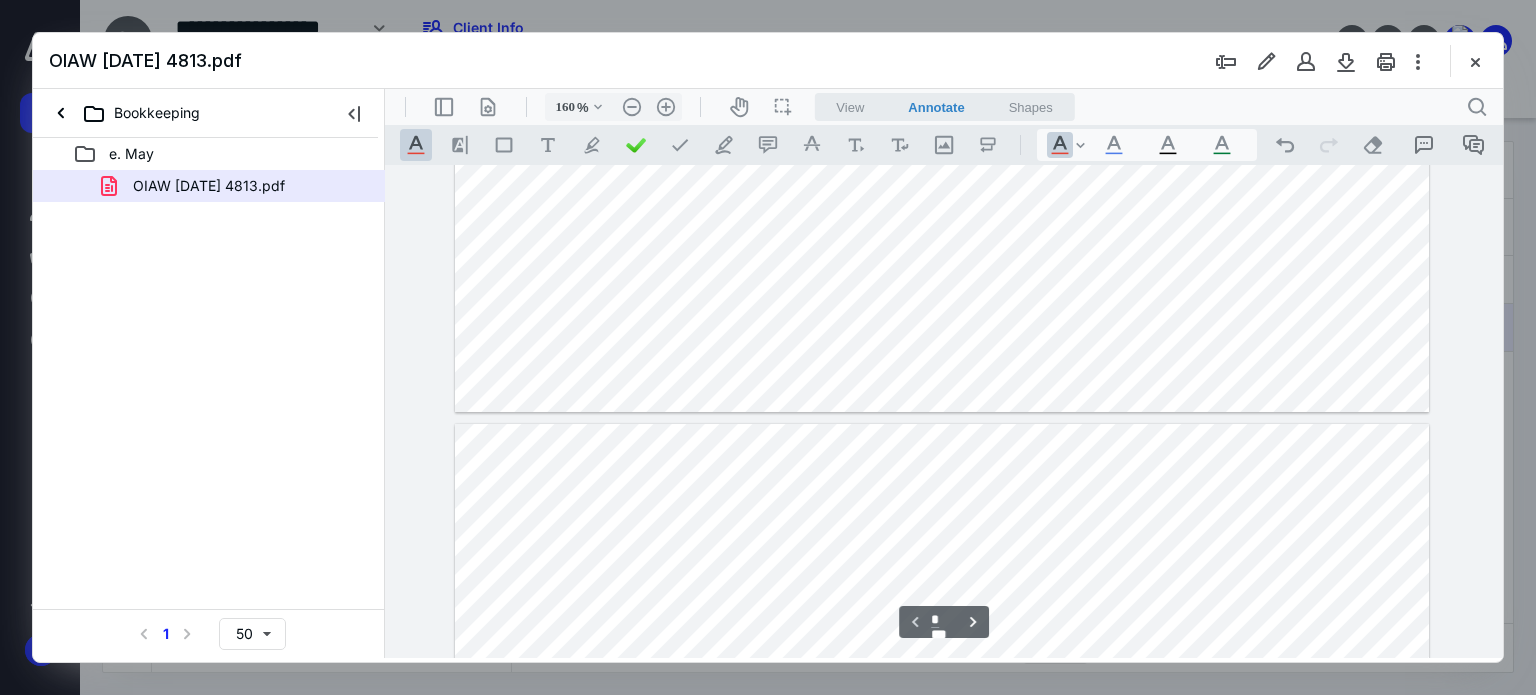 type on "*" 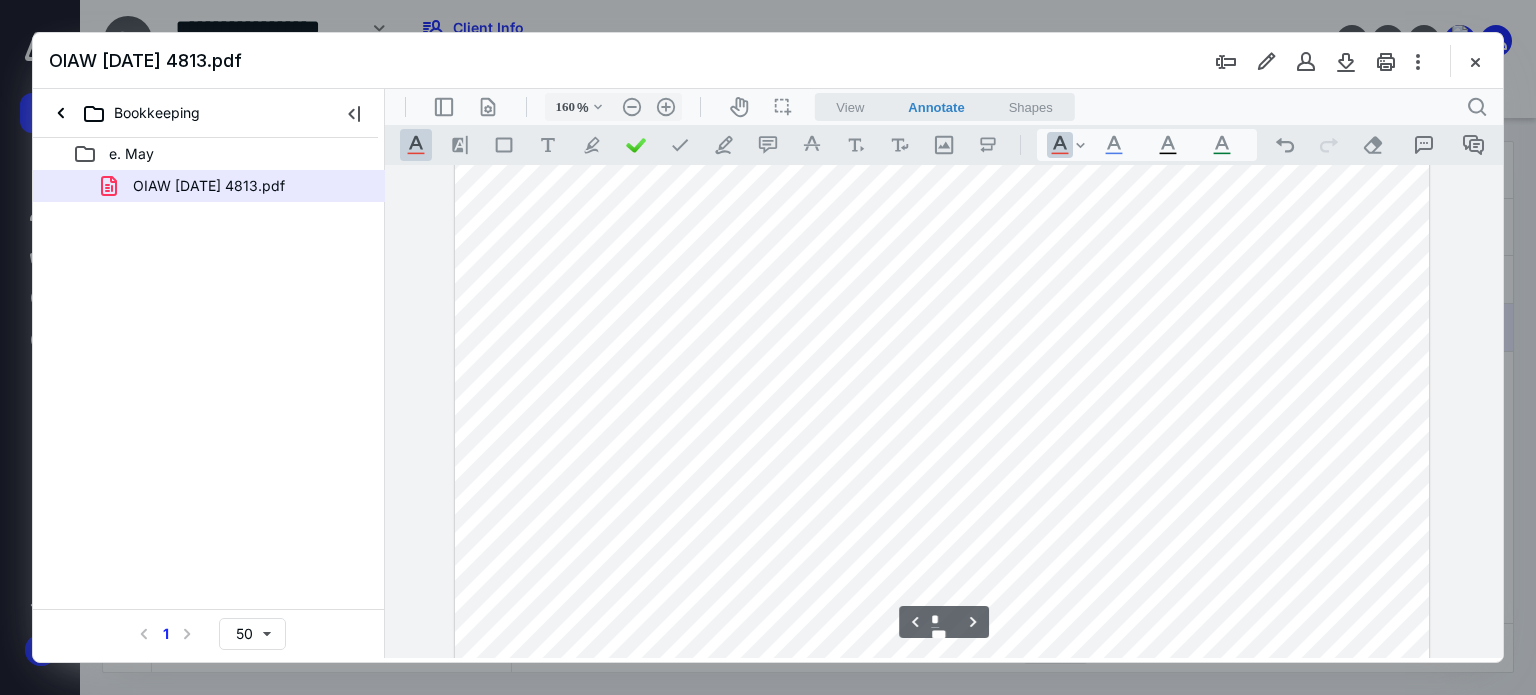 scroll, scrollTop: 1415, scrollLeft: 0, axis: vertical 